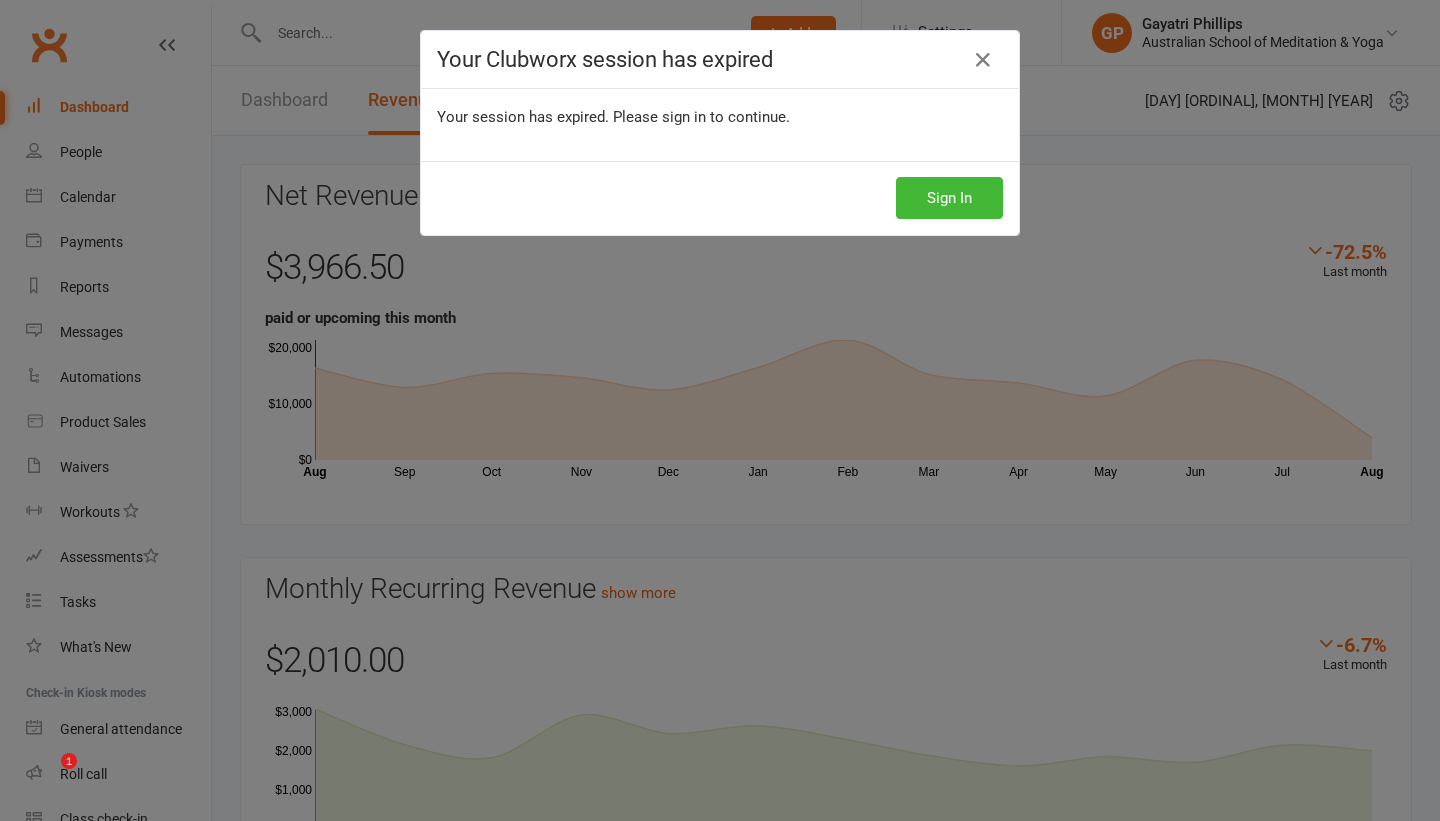 scroll, scrollTop: 0, scrollLeft: 0, axis: both 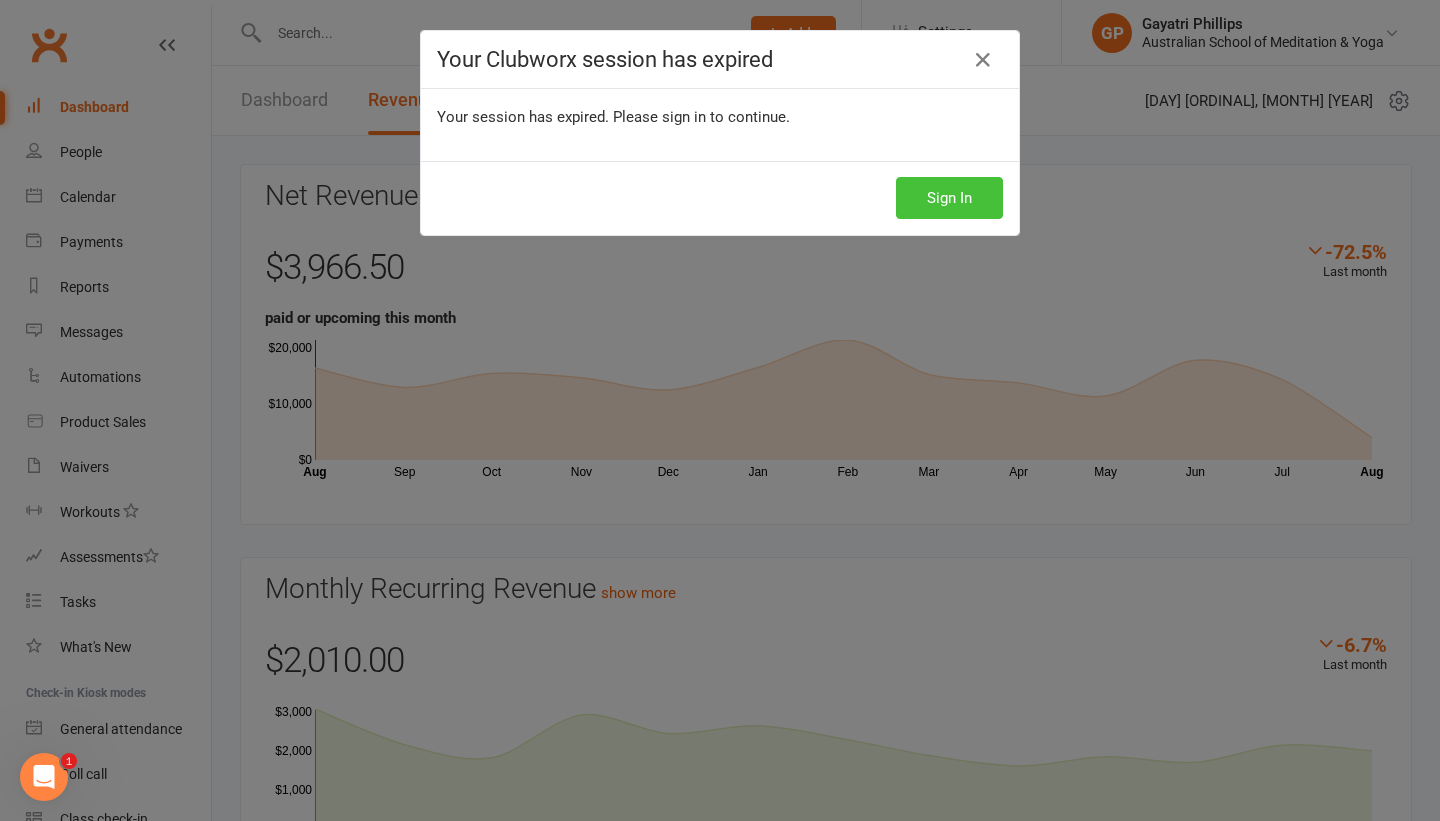 click on "Sign In" at bounding box center [949, 198] 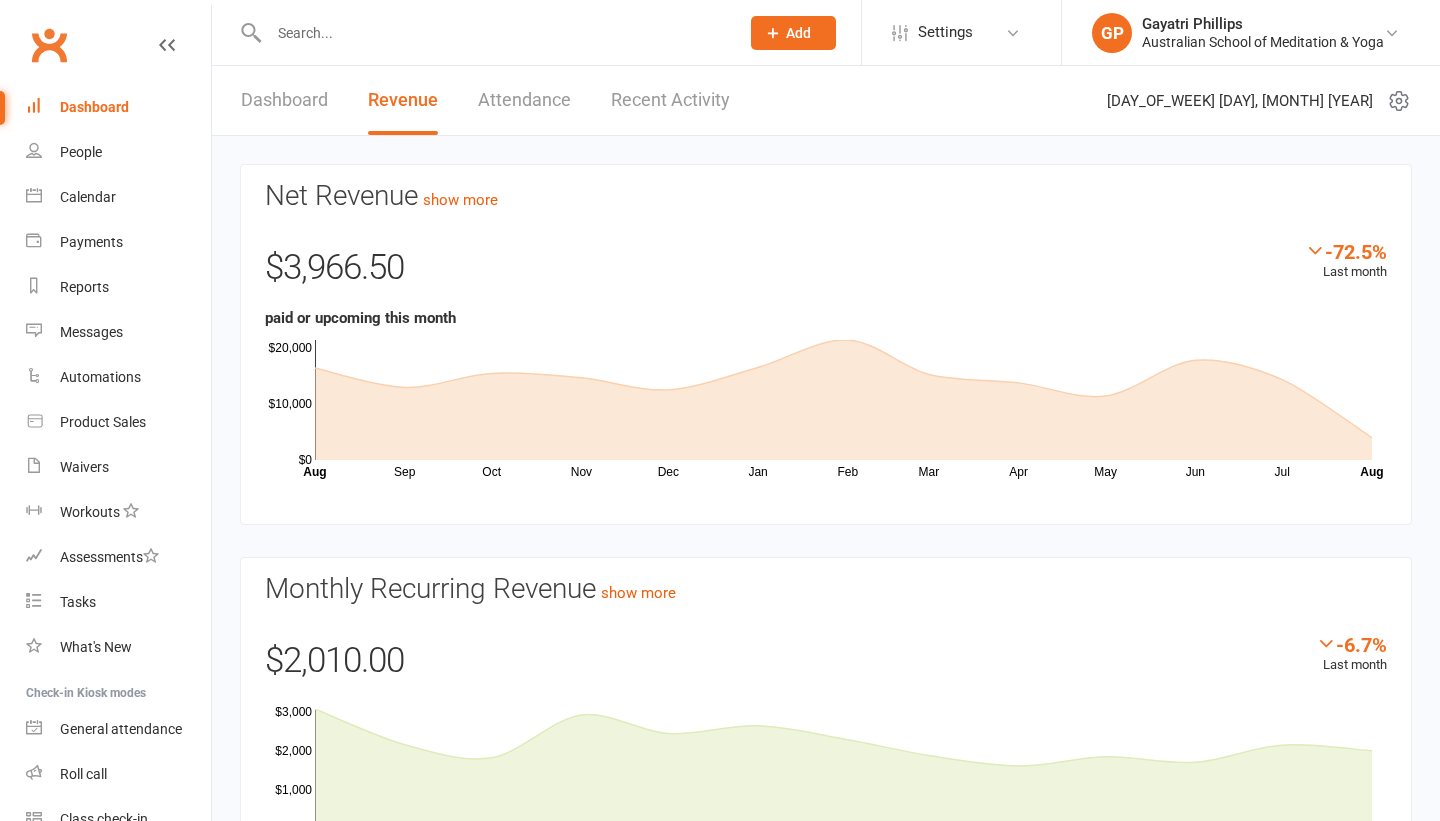 scroll, scrollTop: 0, scrollLeft: 0, axis: both 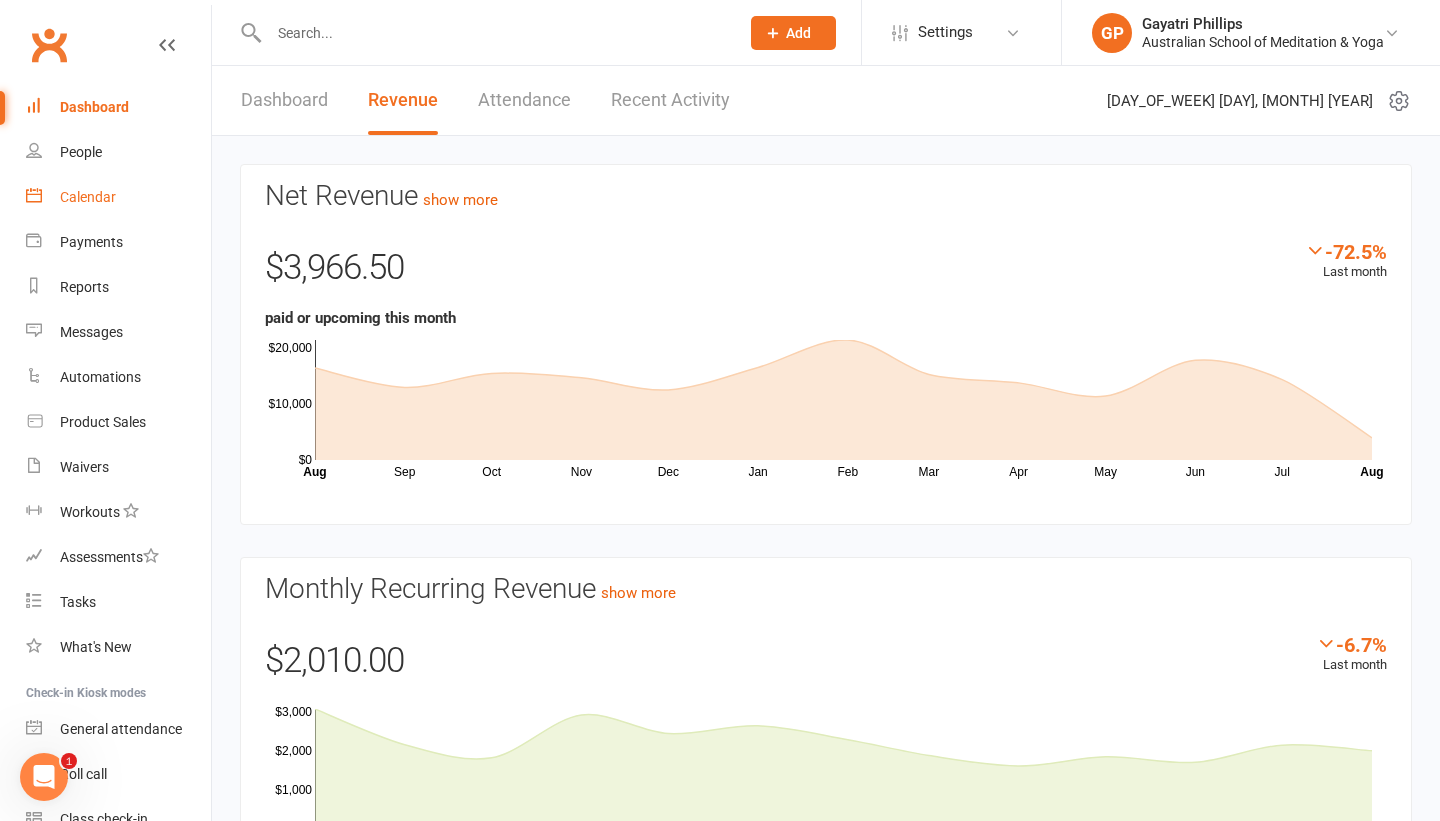click on "Calendar" at bounding box center [88, 197] 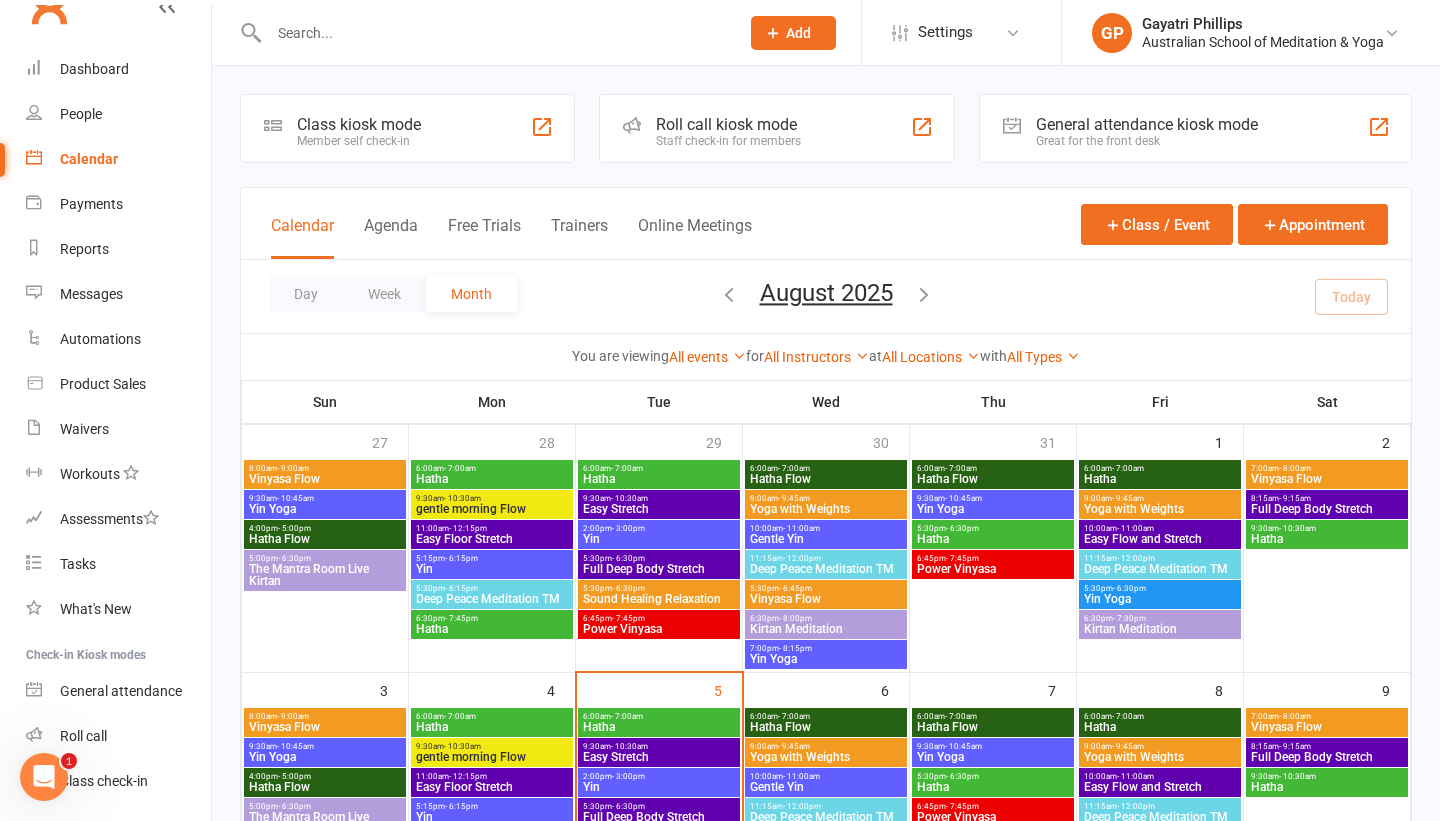 scroll, scrollTop: 40, scrollLeft: 0, axis: vertical 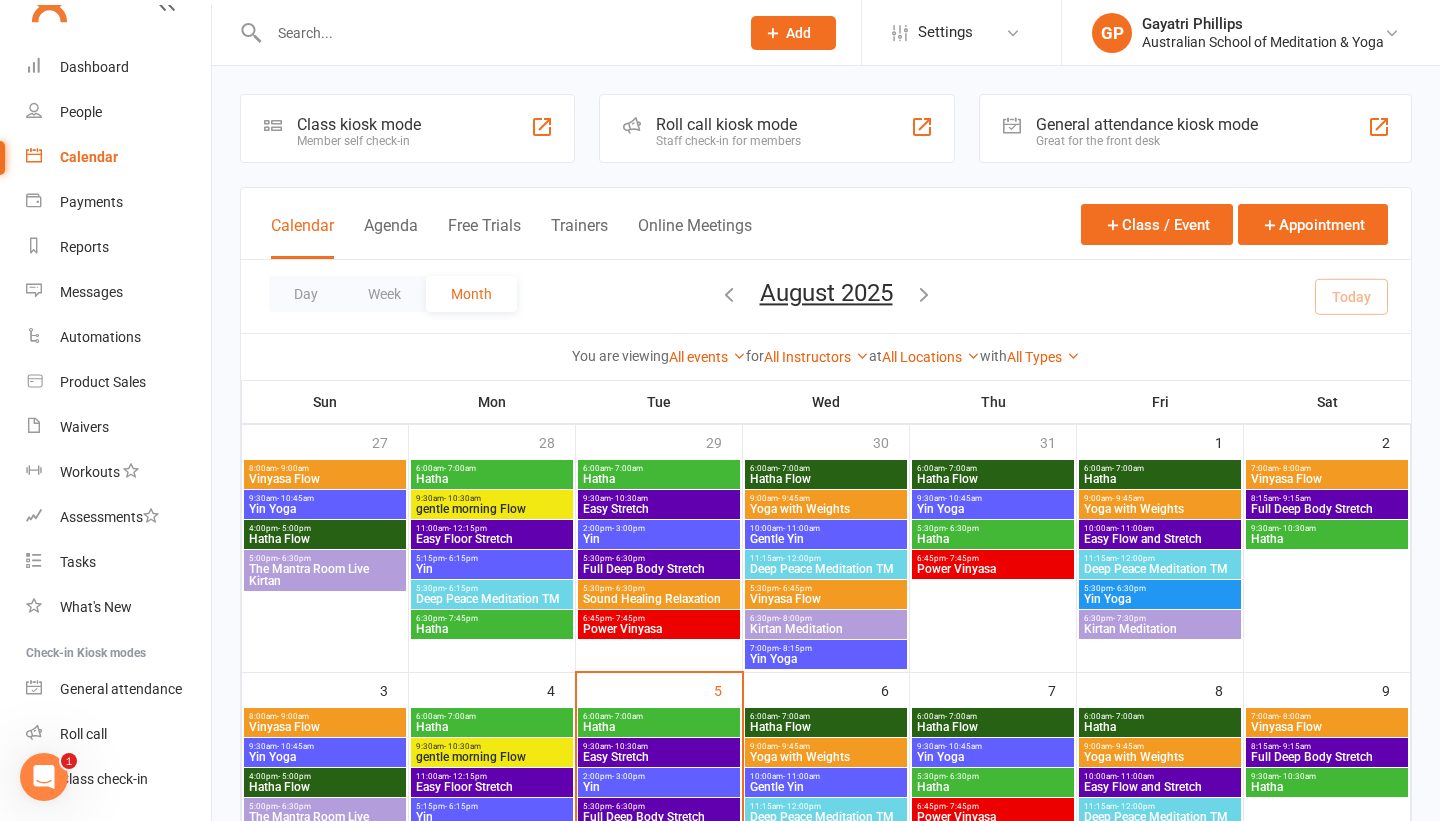 click on "Class kiosk mode Member self check-in Roll call kiosk mode Staff check-in for members General attendance kiosk mode Great for the front desk Kiosk modes:  General attendance  General attendance Class Roll call
Calendar Agenda Free Trials Trainers Online Meetings
Class / Event  Appointment Day Week Month August 2025
August 2025
Sun Mon Tue Wed Thu Fri Sat
27
28
29
30
31
01
02
03
04
05
06
07
08
09
10
11
12
13
14
15
16
17
18" at bounding box center [826, 1002] 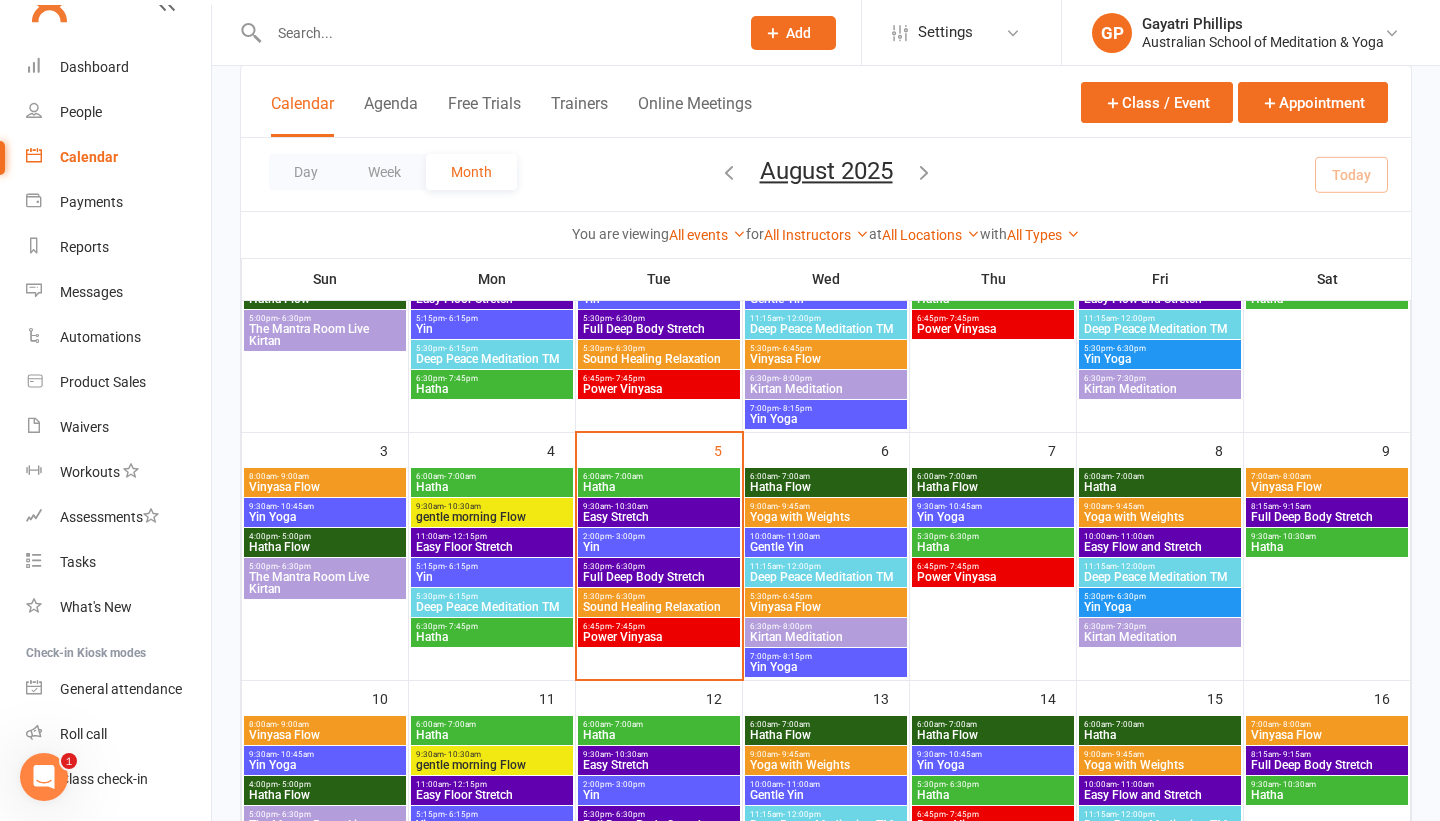 scroll, scrollTop: 280, scrollLeft: 0, axis: vertical 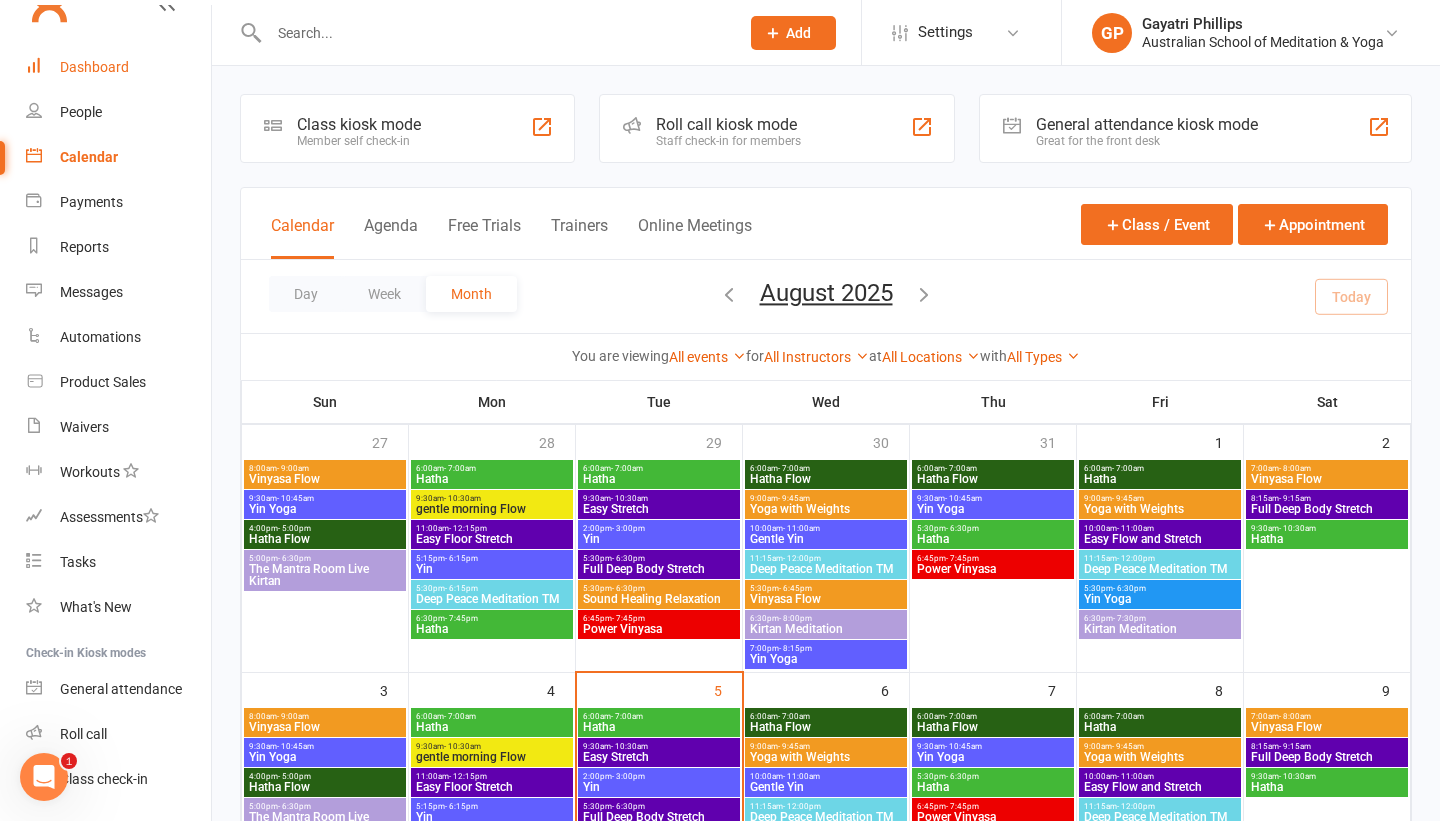 click on "Dashboard" at bounding box center [94, 67] 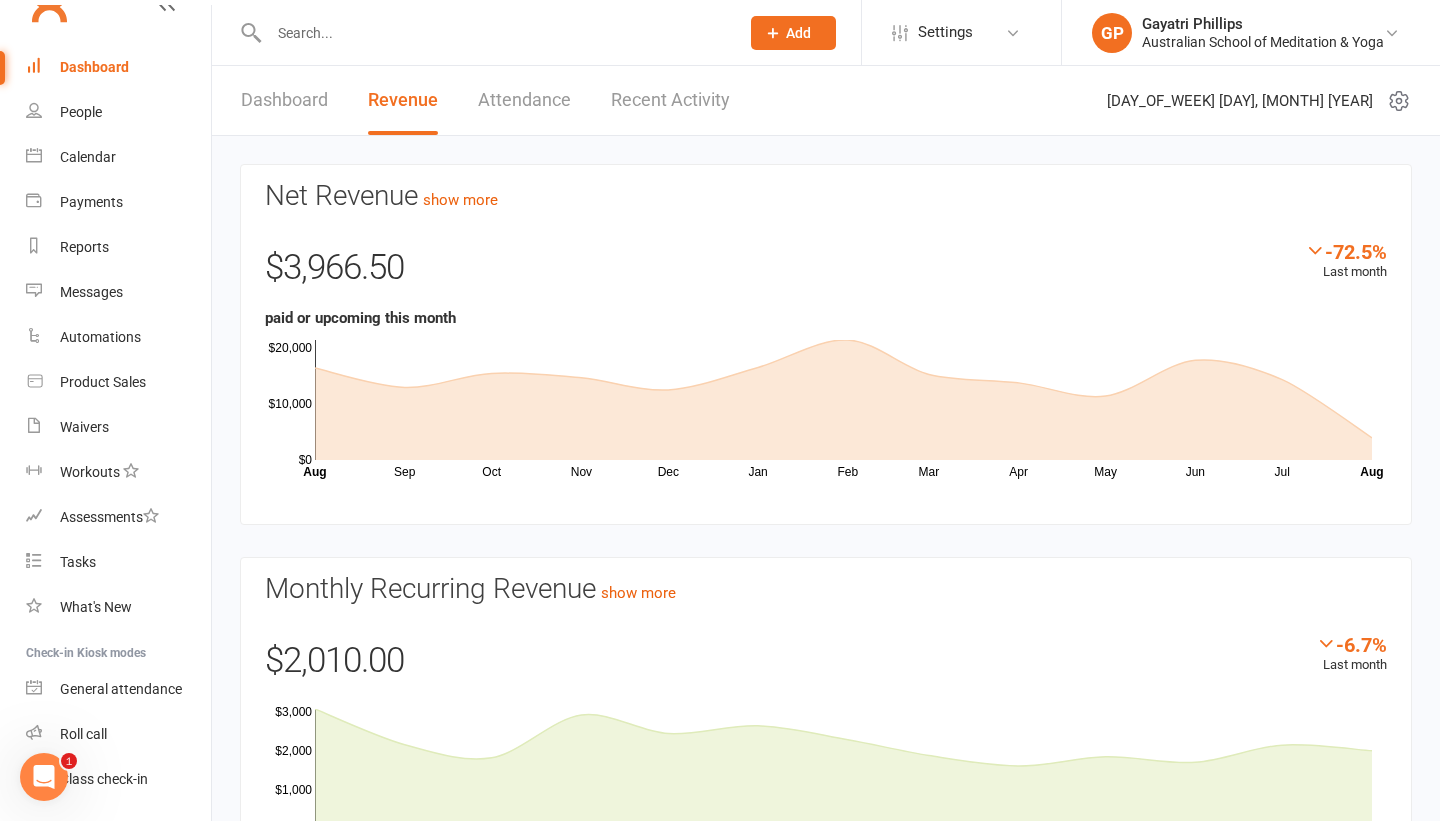 click at bounding box center [494, 33] 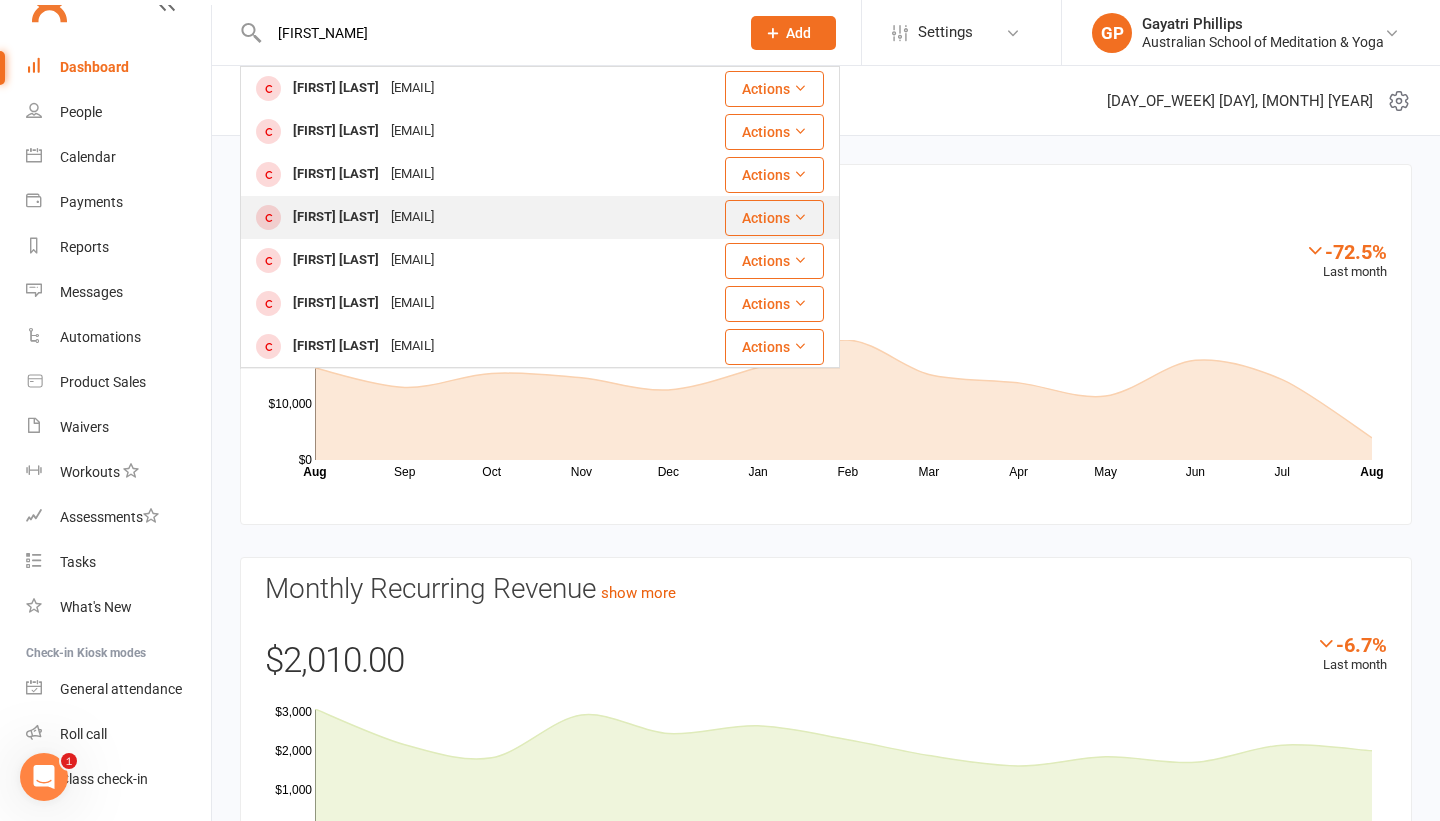 type on "[FIRST_NAME]" 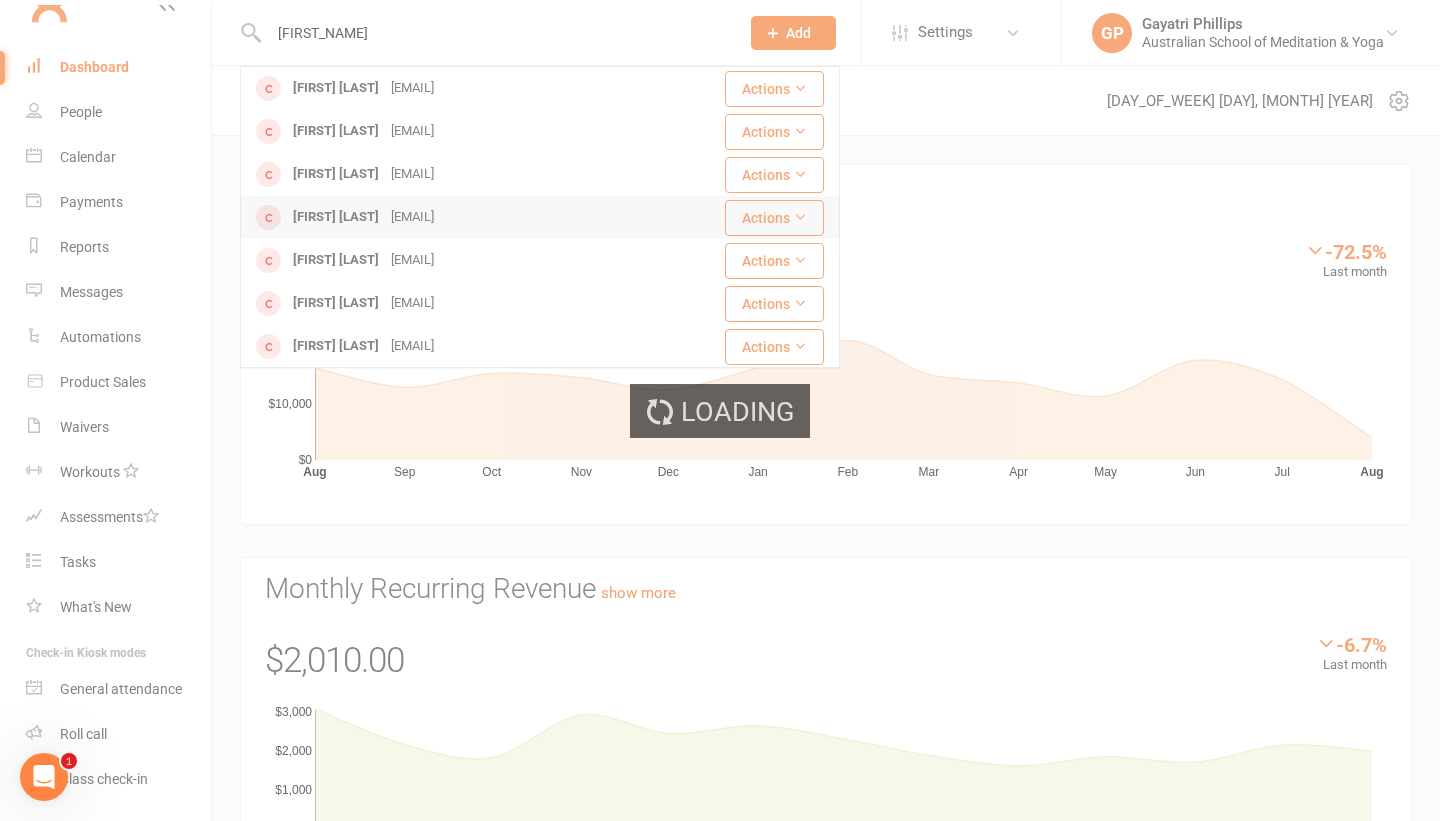 type 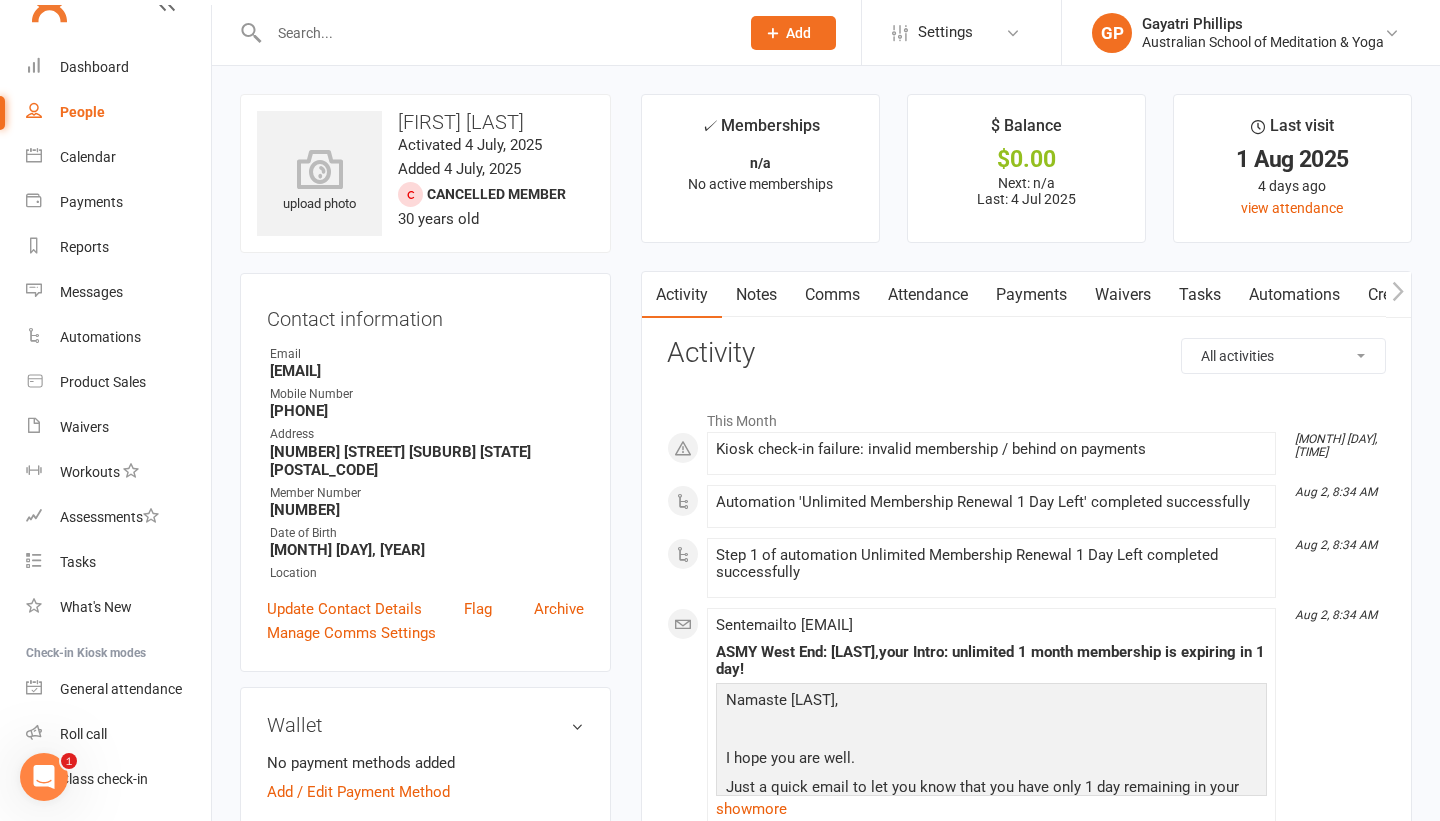 click on "upload photo [FIRST] [LAST] Activated [DATE], [YEAR] Added [DATE], [YEAR]   Cancelled member [AGE] years old  Contact information Owner   Email  [EMAIL]
Mobile Number  [PHONE]
Address  [NUMBER] [STREET] [SUBURB] [STATE] [POSTAL_CODE]
Member Number  [NUMBER]
Date of Birth  [MONTH] [DAY], [YEAR]
Location
Update Contact Details Flag Archive Manage Comms Settings
Wallet No payment methods added
Add / Edit Payment Method
Membership  No active memberships found Show expired memberships Add new membership
Suspensions  No active suspensions found. Add new suspension
Member Portal Login Details  URL:  https://app.clubworx.com/... Copy PIN:  [NUMBER] Enabled:
Send Member Details
Email / SMS Subscriptions  edit Unsubscribed from Emails No
Unsubscribed from SMSes No
Emergency Contact Details  edit Family Members  Waiver Answers  edit Marketing Information  edit Add sections & fields Convert to NAC ✓ Memberships n/a No active memberships $ Balance $0.00 Next: n/a Last: [DATE] Last visit" at bounding box center (826, 1094) 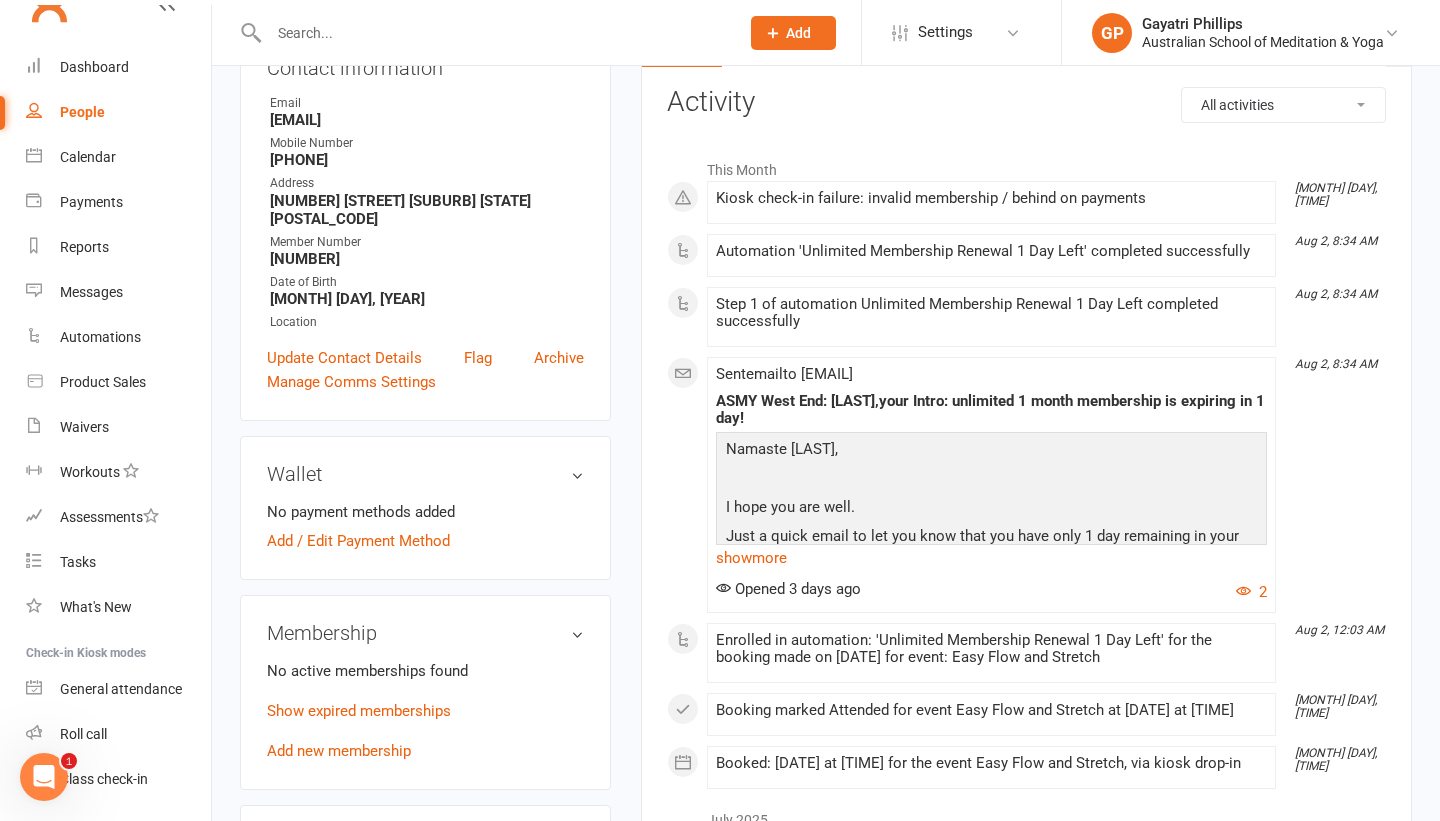 scroll, scrollTop: 280, scrollLeft: 0, axis: vertical 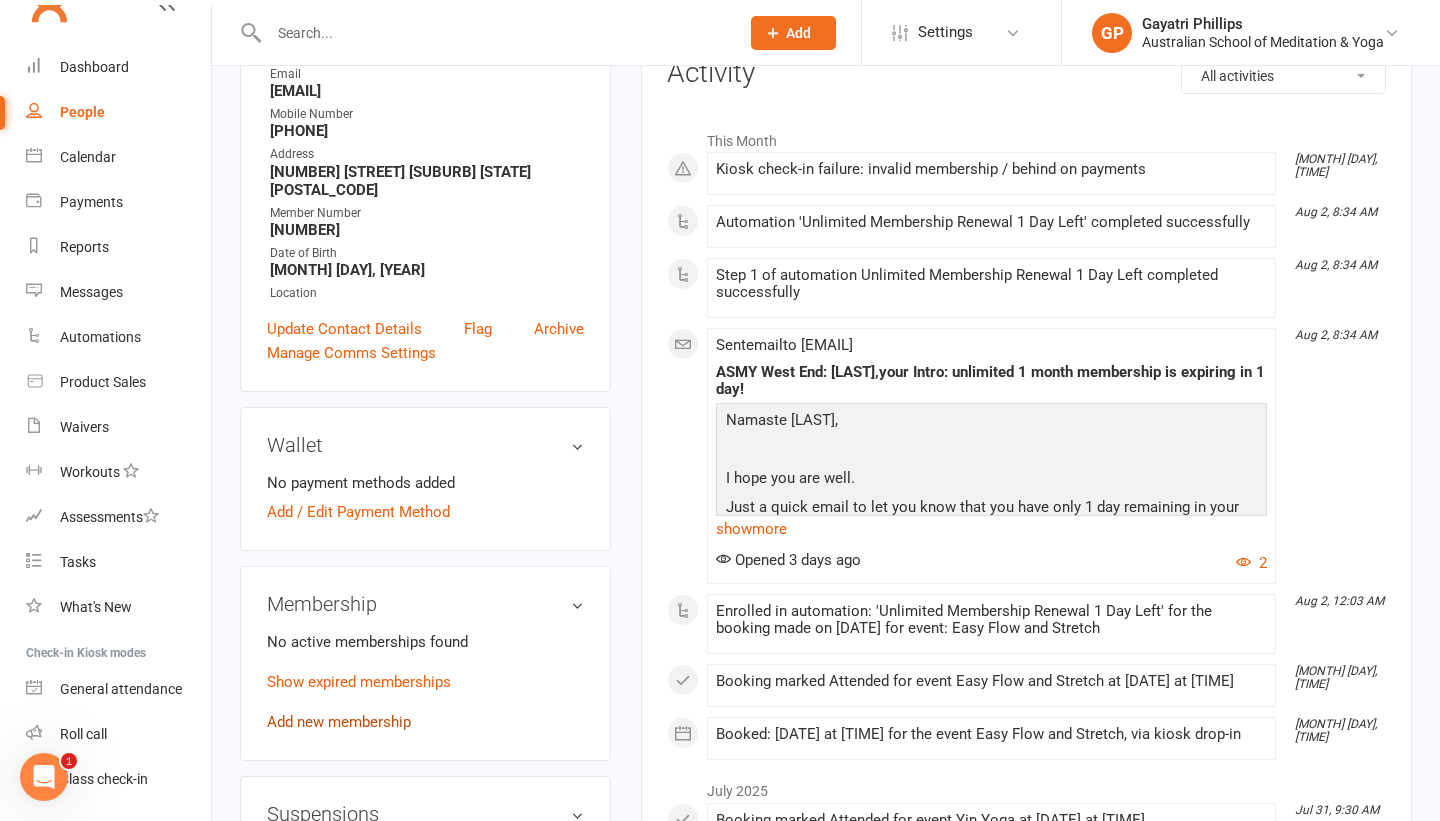 click on "Add new membership" at bounding box center [339, 722] 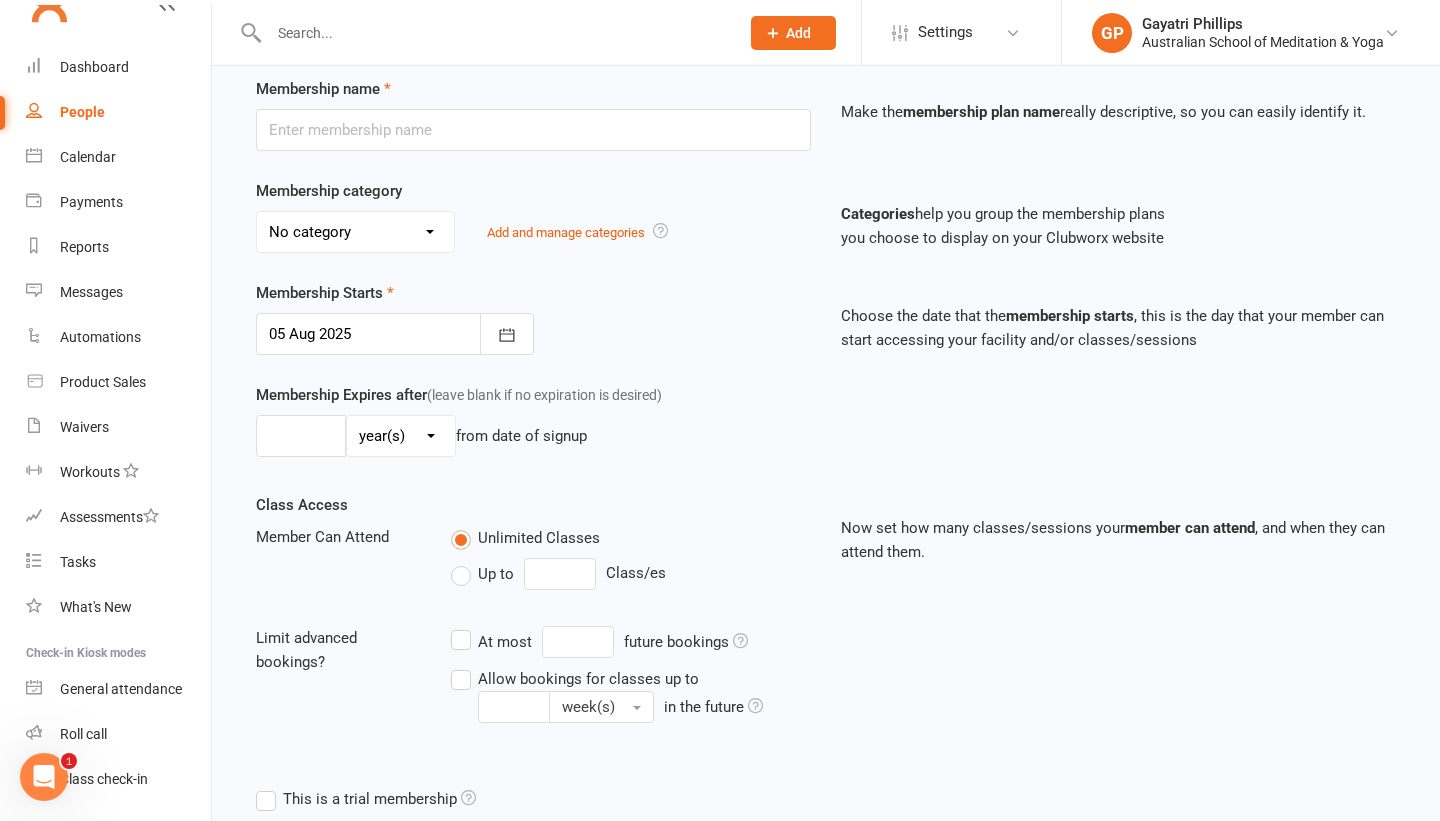 scroll, scrollTop: 0, scrollLeft: 0, axis: both 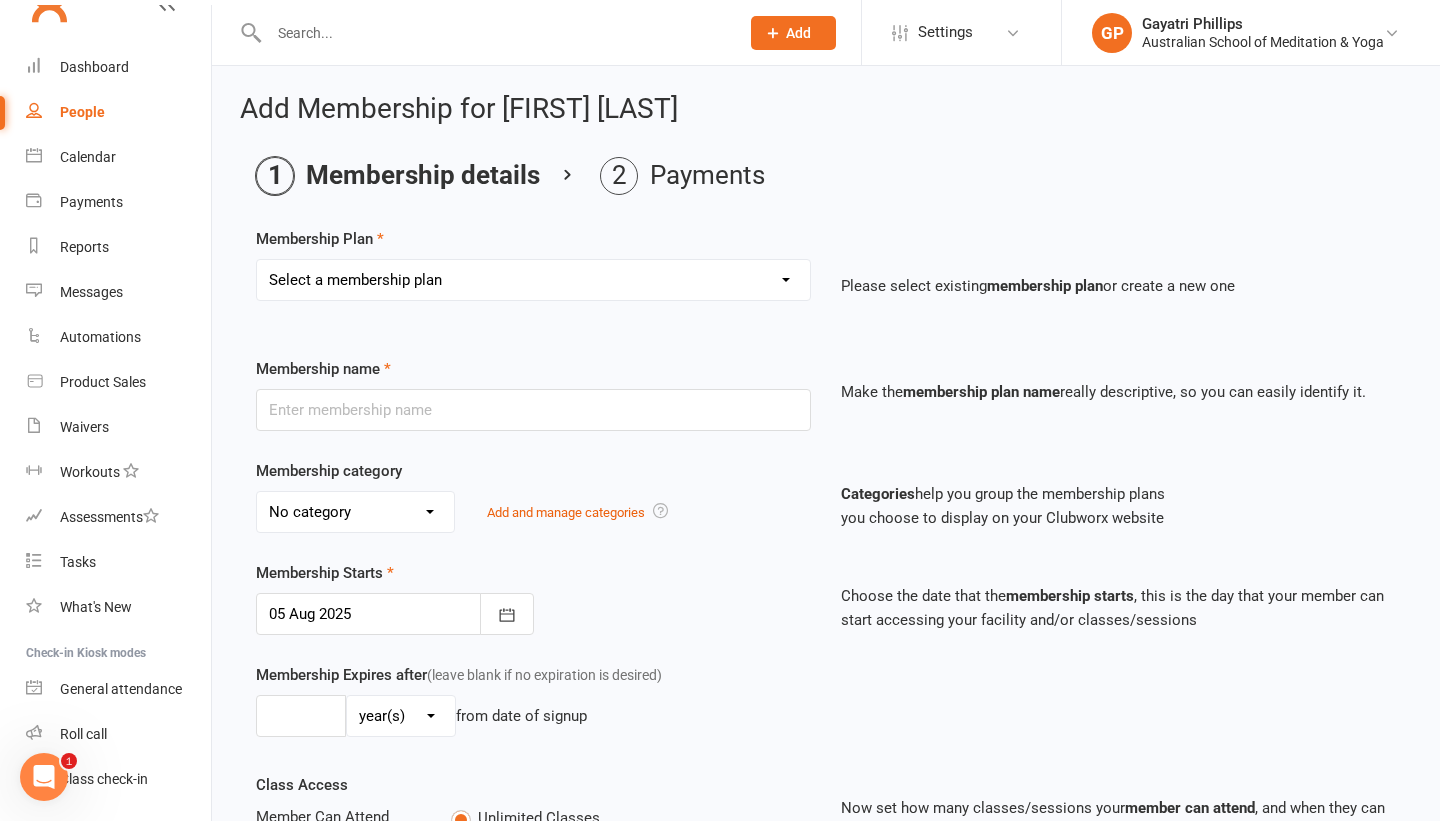 click on "Select a membership plan Create new Membership Plan Intro: Unlimited 1 Month Membership Intro: 6 Class Pass Intro: 6 Class Pass Concession - For Full time Students/Concession Pass Holders Only. 6 Class Pass 6 Class Pass Concession - For Full time Students/Concession Pass Holders Only. 12 Class Pass 12 Class Pass Concession - For Full time Students/Concession Pass Holders Only. Unlimited 1 Month Membership Unlimited 3 Month Membership Unlimited 6 Month Membership: Monthly Payments Unlimited Yearly Membership: Fortnightly Payments Unlimited Yearly Membership: Monthly Payments 6 Months Upfront Membership 12 Months Upfront Membership Casual Casual Concession - For Full time Students/Concession Pass Holders Only. Unlimited 3 Months Membership - $99 - New Members Unlimited 6 month Fortnightly payments Open Day - 6 Months Upfront Membership Open Day - 12 Months Upfront Membership 12 Class Intro Offer - $99 - News Members Deep Peace 10 Class Pass $50 Gift Card Voucher $100 Gift Card Voucher $100 Donation" at bounding box center (533, 280) 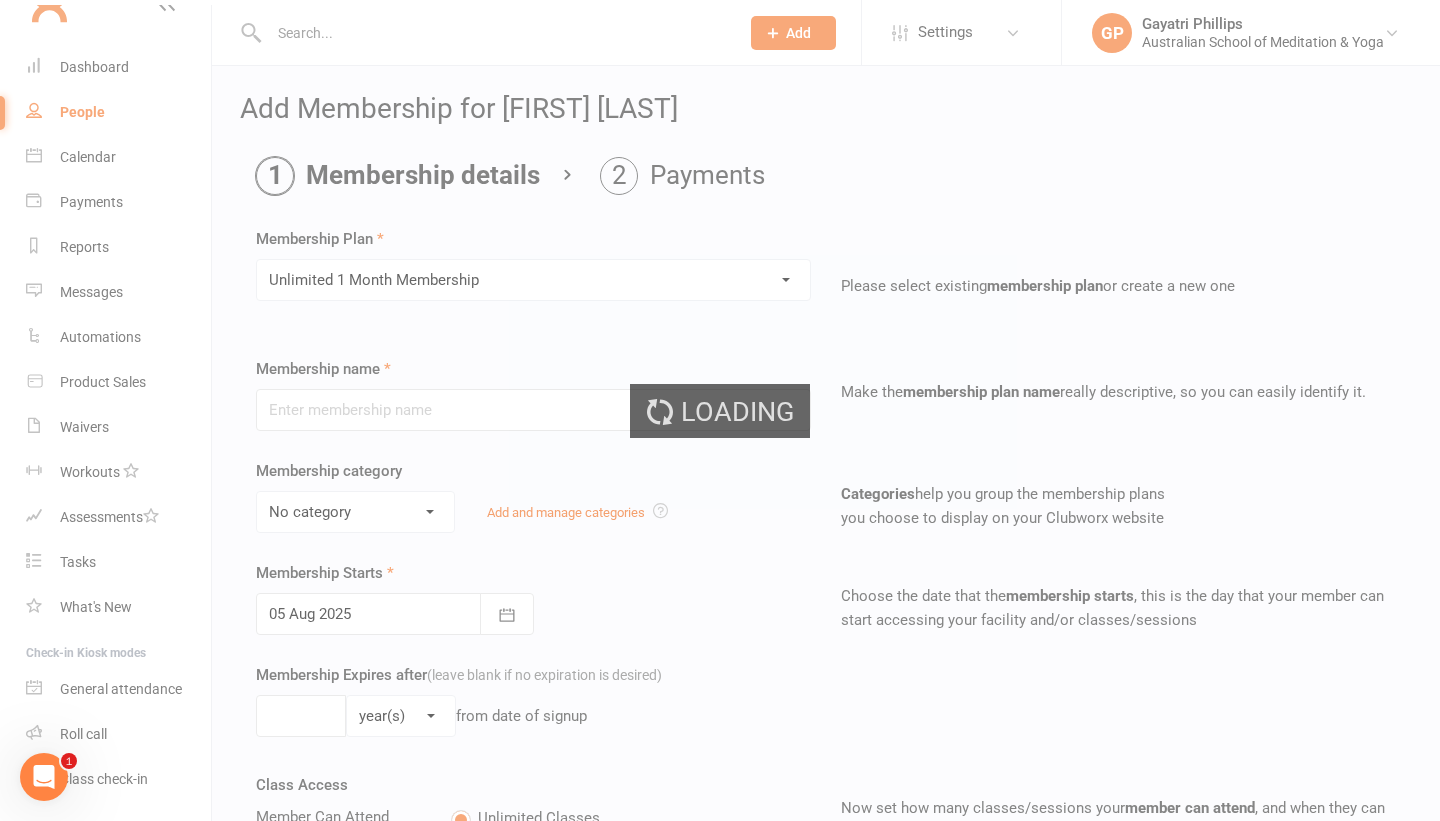 type on "Unlimited 1 Month Membership" 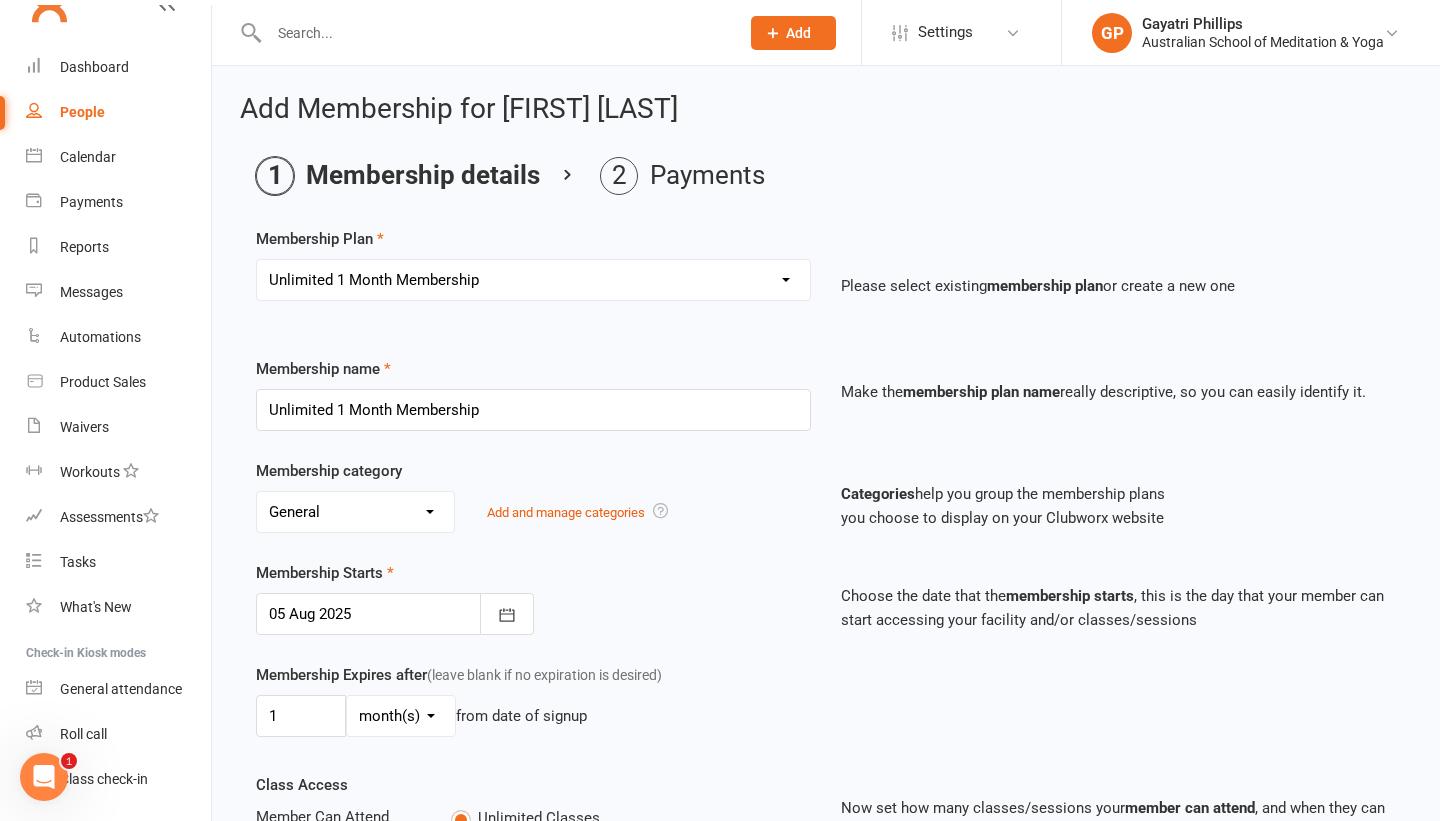 click on "Membership Starts [MONTH] [YEAR]
[MONTH] [YEAR]
Sun Mon Tue Wed Thu Fri Sat
31
27
28
29
30
31
01
02
32
03
04
05
06
07
08
09
33
10
11
12
13
14
15
16
34
17
18
19
20
21
22
23
35
24
25
26
27
28
29
30
36 31" at bounding box center [533, 598] 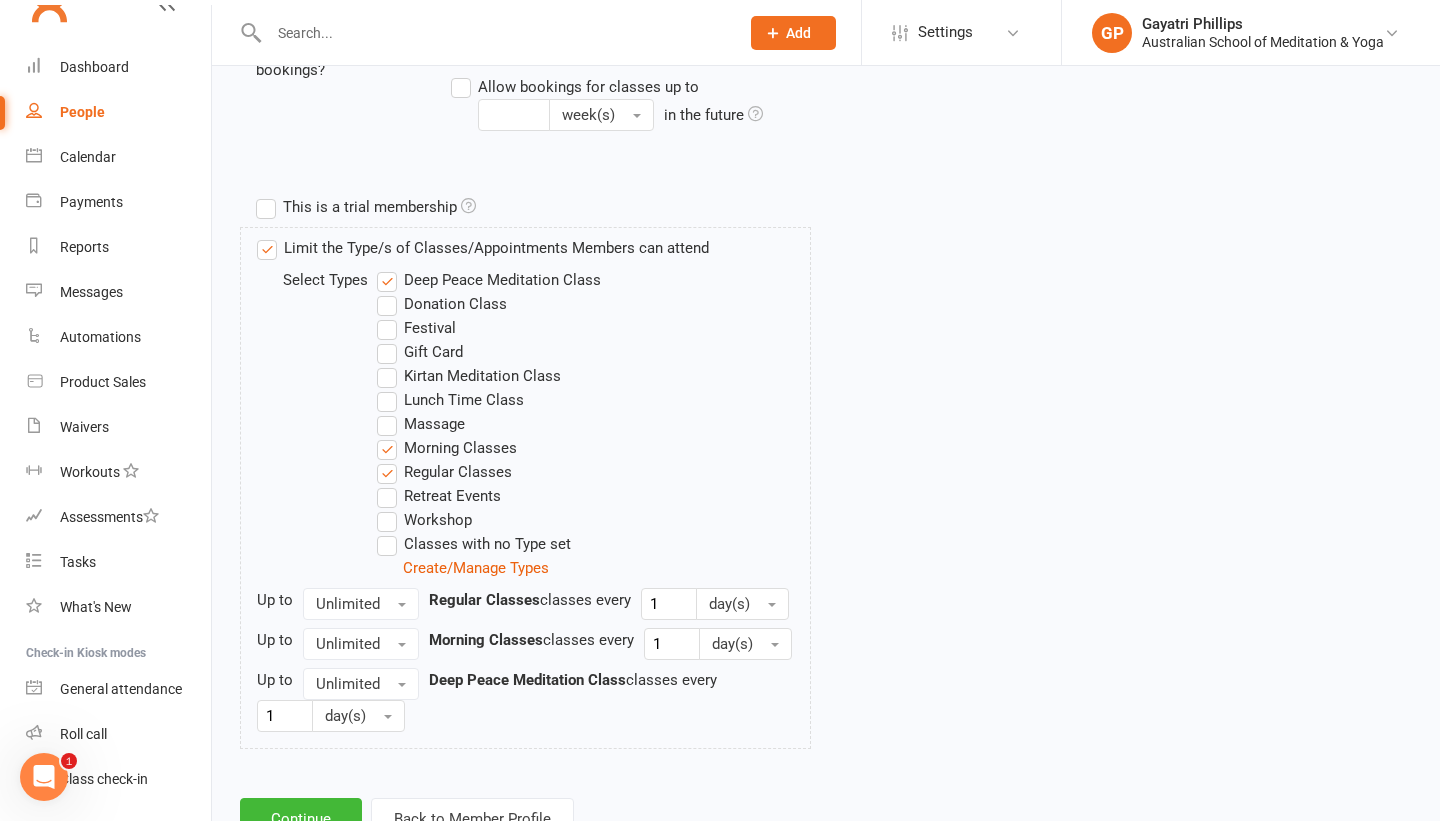 scroll, scrollTop: 948, scrollLeft: 0, axis: vertical 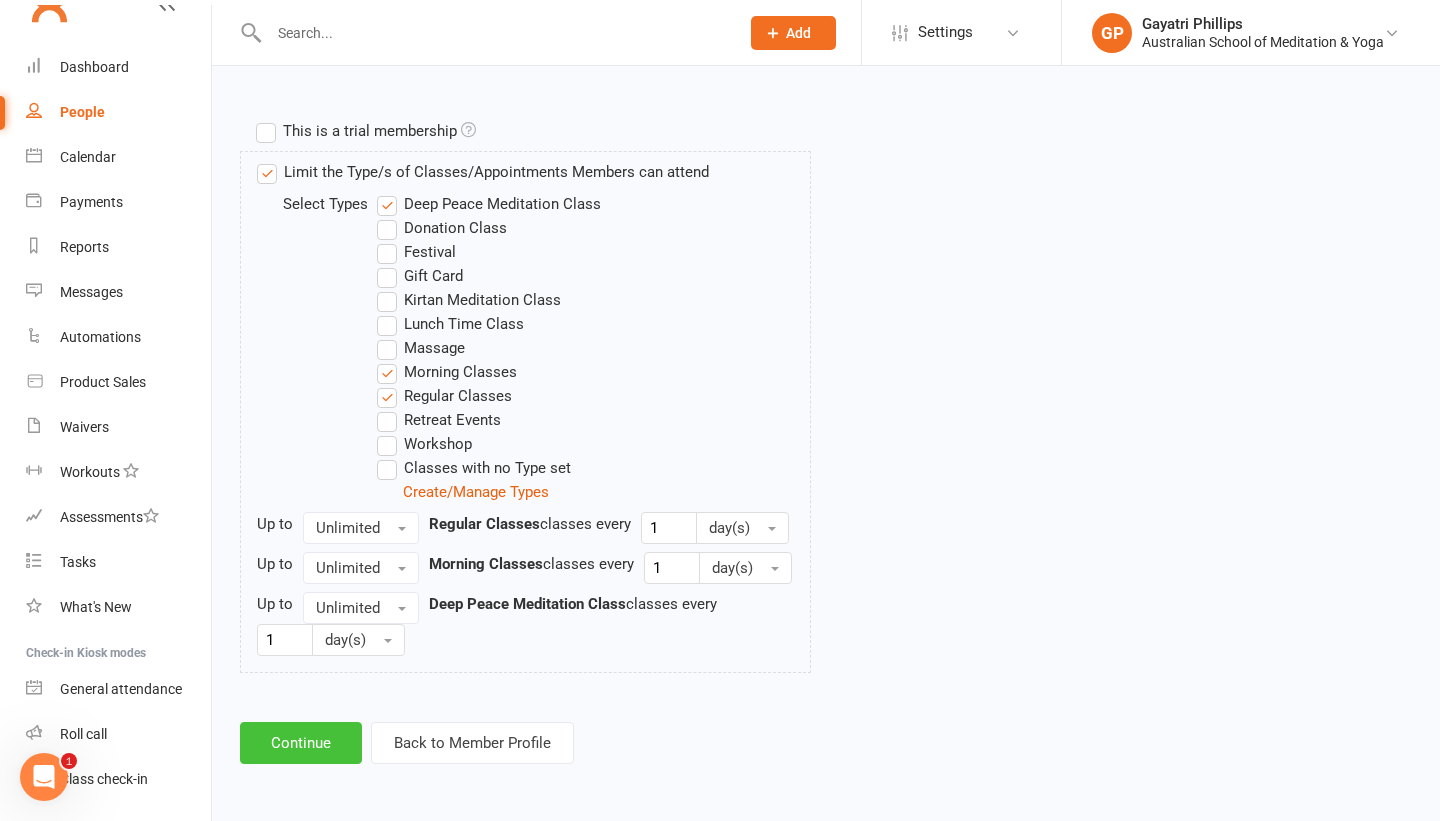 click on "Continue" at bounding box center (301, 743) 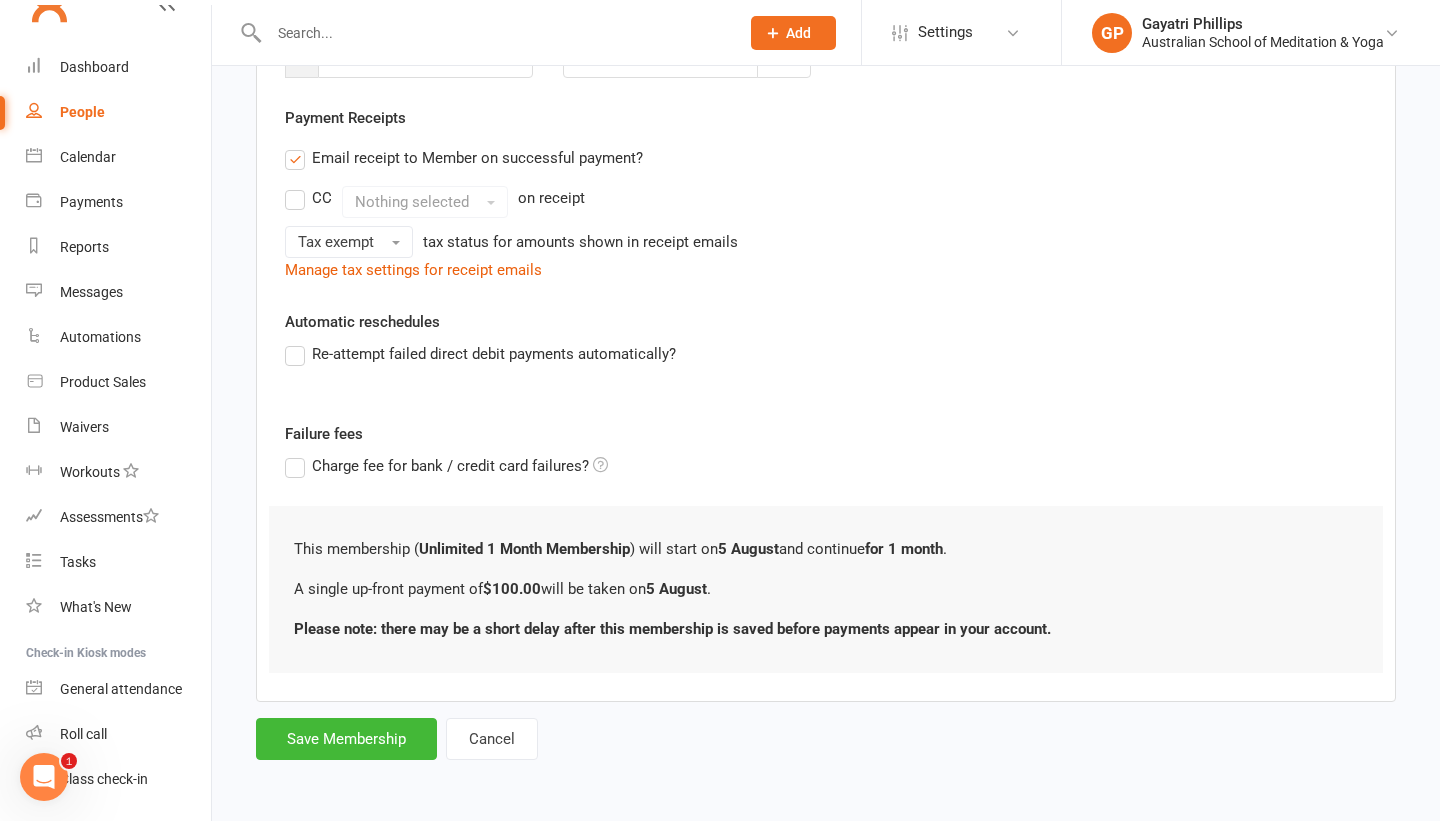 scroll, scrollTop: 0, scrollLeft: 0, axis: both 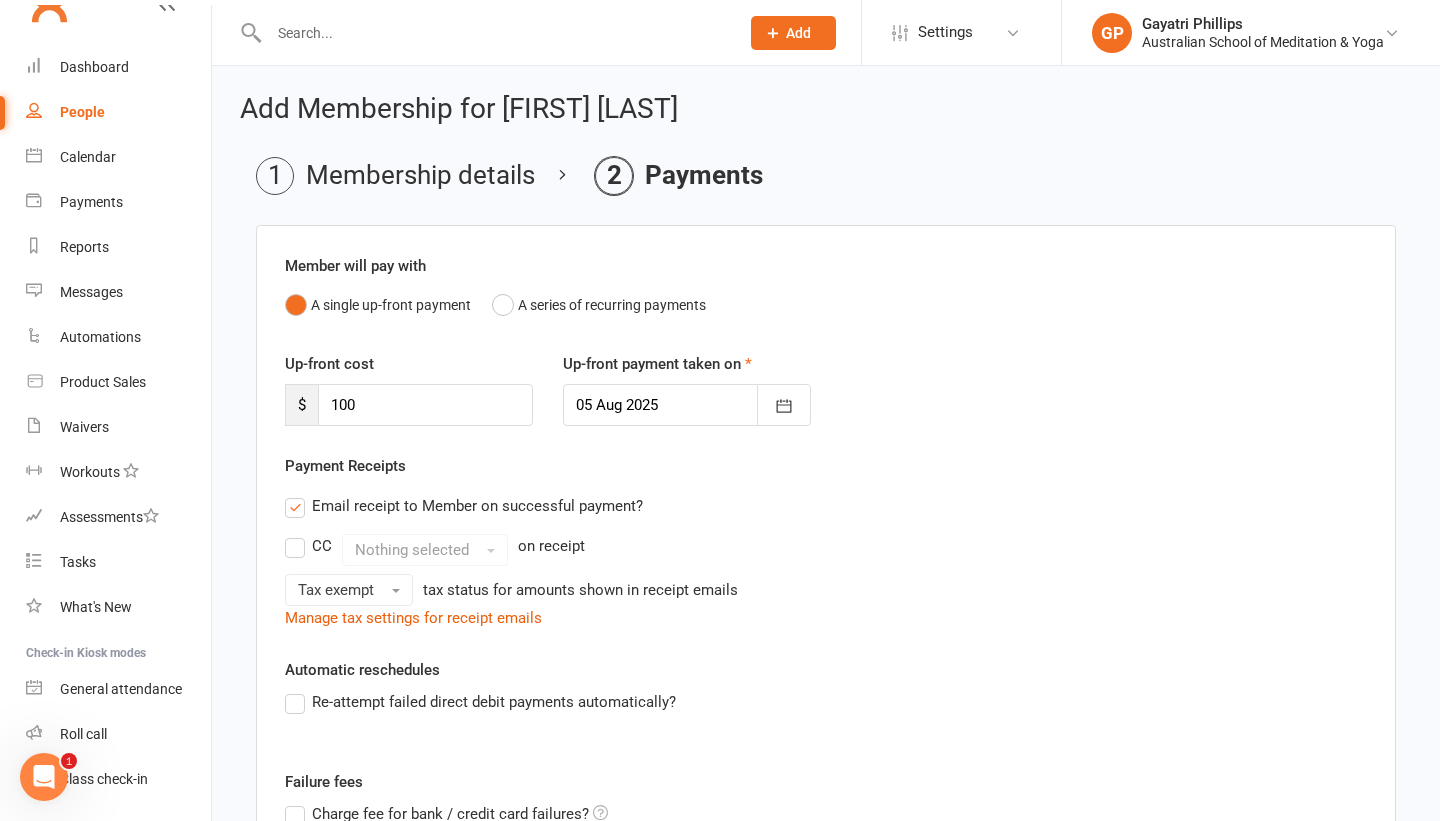 click on "Payment Receipts Email receipt to Member on successful payment? CC
Nothing selected
on receipt
Tax exempt
tax status for amounts shown in receipt emails Manage tax settings for receipt emails" at bounding box center (826, 542) 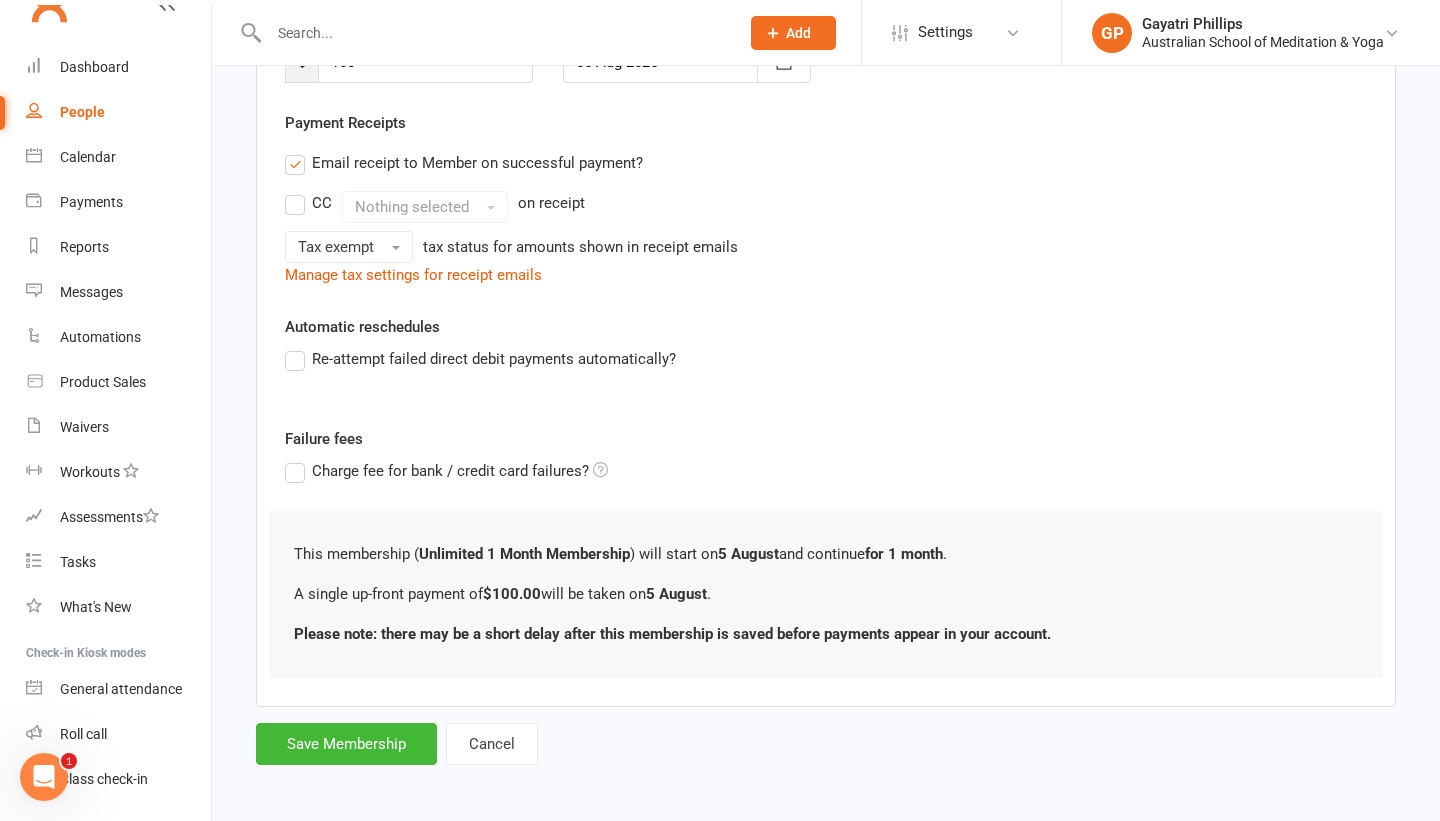 scroll, scrollTop: 348, scrollLeft: 0, axis: vertical 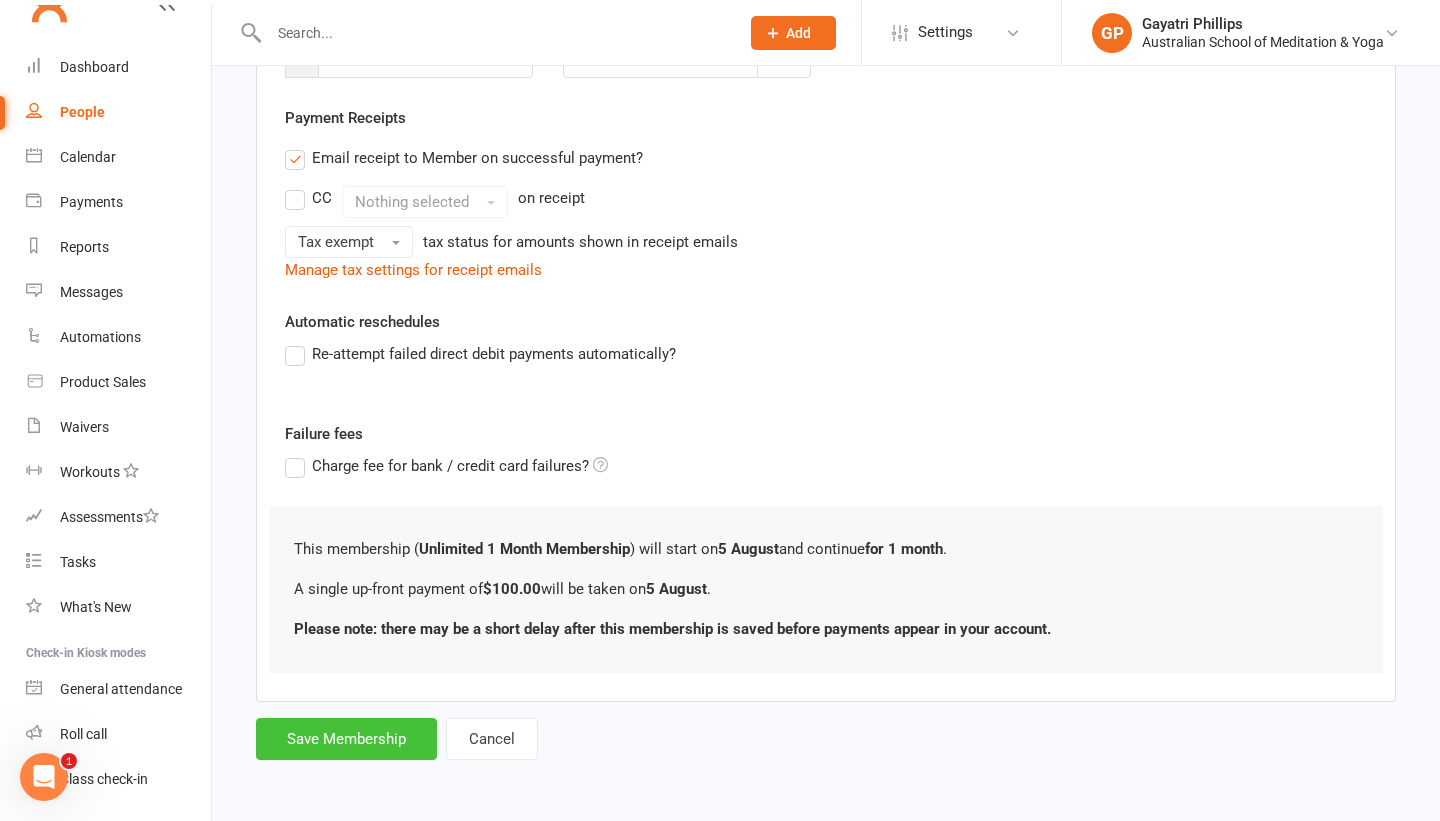 click on "Save Membership" at bounding box center [346, 739] 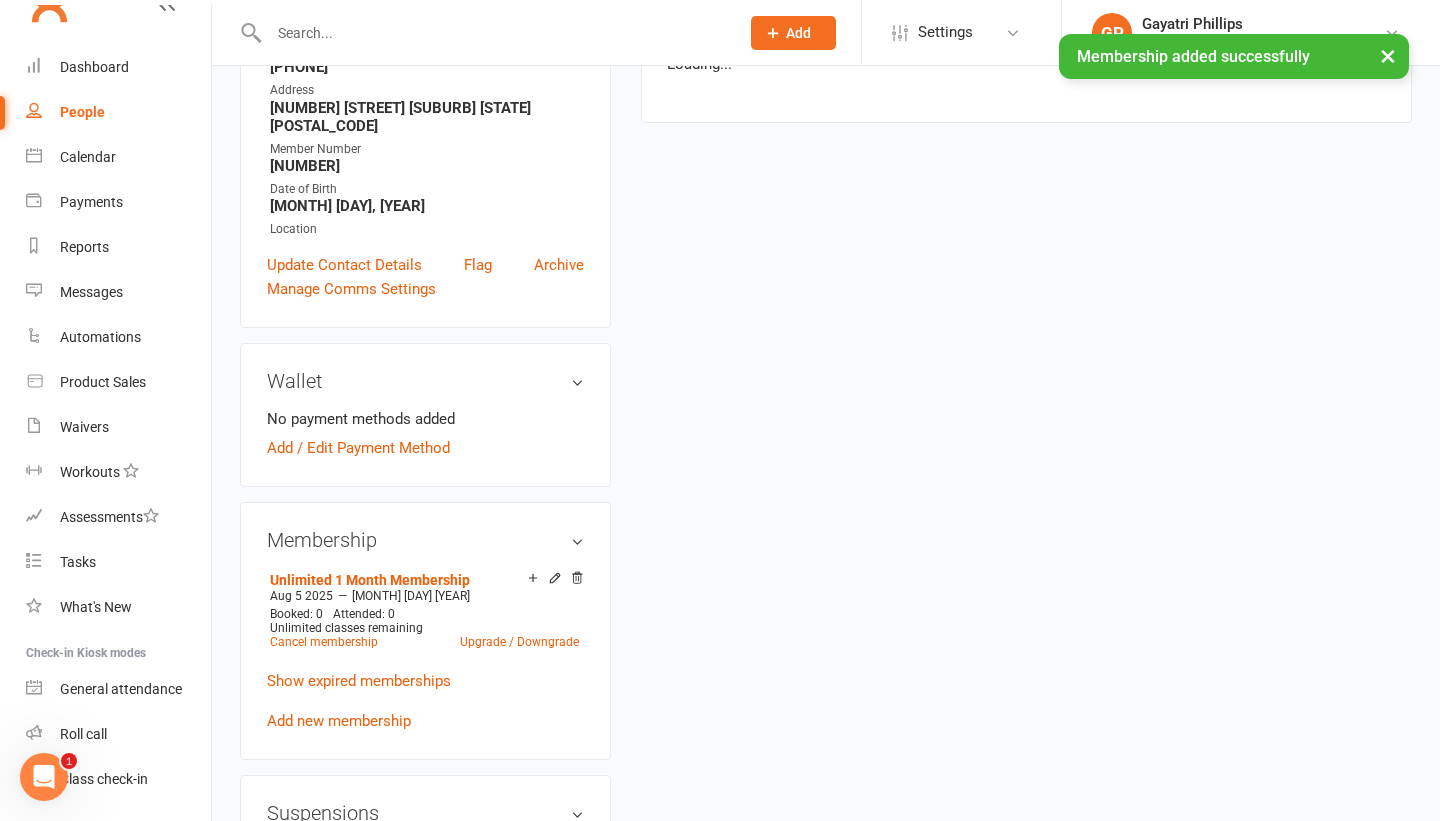 scroll, scrollTop: 0, scrollLeft: 0, axis: both 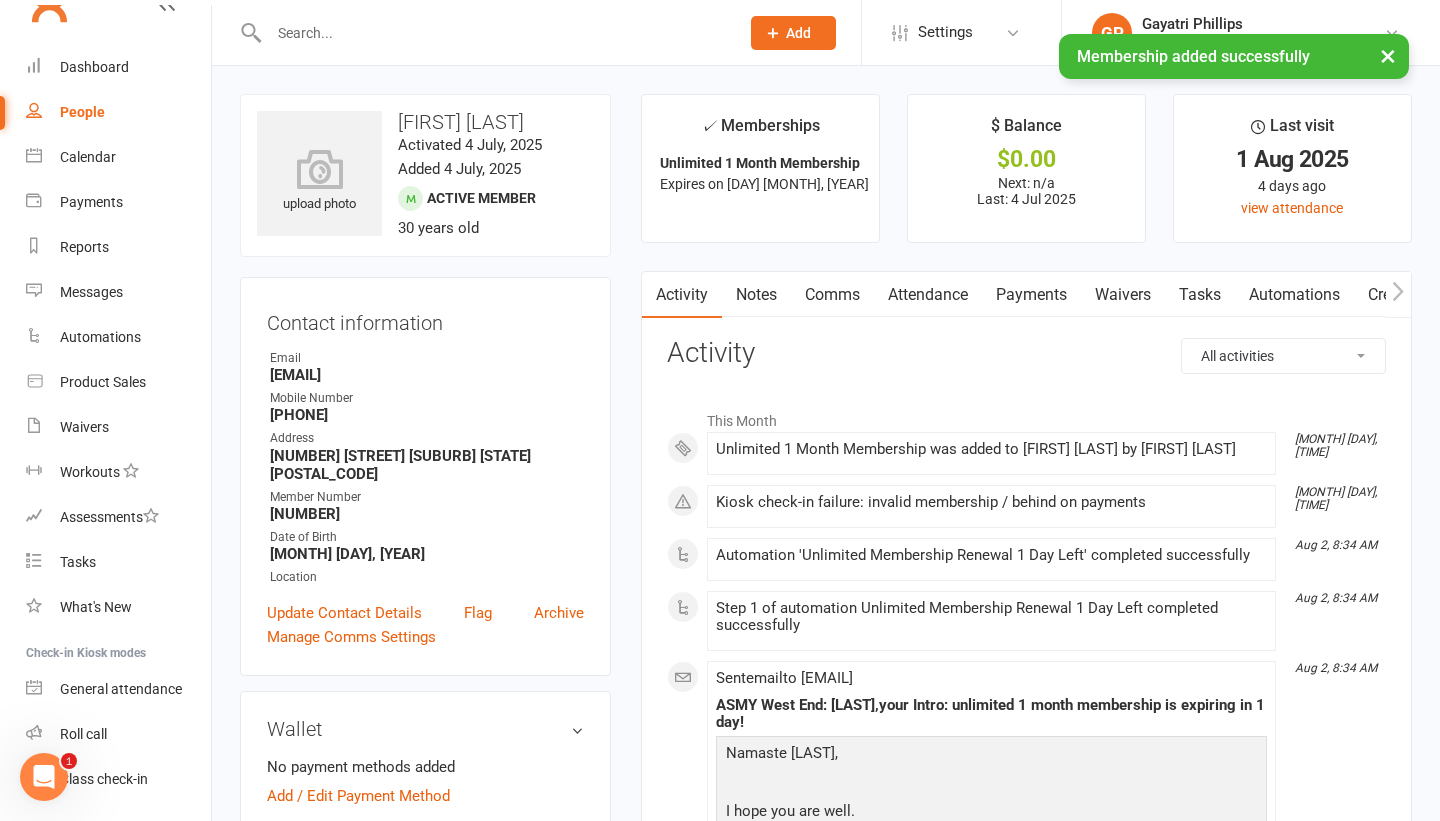 click on "✓ Memberships Unlimited 1 Month Membership Expires on [MONTH] [DAY], [YEAR] $ Balance $0.00 Next: n/a Last: [DATE] Last visit [DATE] [DAYS_AGO] ago view attendance
Activity Notes Comms Attendance Payments Waivers Tasks Automations Credit balance
All activities Bookings / Attendances Communications Notes Failed SMSes Gradings Members Memberships POS Sales Payments Credit Vouchers Prospects Reports Automations Tasks Waivers Workouts Kiosk Mode Consent Assessments Contact Flags Family Relationships Activity This Month [MONTH] [DAY], [TIME] Unlimited 1 Month Membership was added to [FIRST] [LAST] by [FIRST] [LAST]   [MONTH] [DAY], [TIME] Kiosk check-in failure: invalid membership / behind on payments   [MONTH] [DAY], [TIME] Automation 'Unlimited Membership Renewal 1 Day Left' completed successfully   [MONTH] [DAY], [TIME] Step 1 of automation Unlimited Membership Renewal 1 Day Left completed successfully   [MONTH] [DAY], [TIME]   Sent  email  to   [EMAIL]   Namaste [LAST],   I hope you are well. renew online !" at bounding box center (1026, 1094) 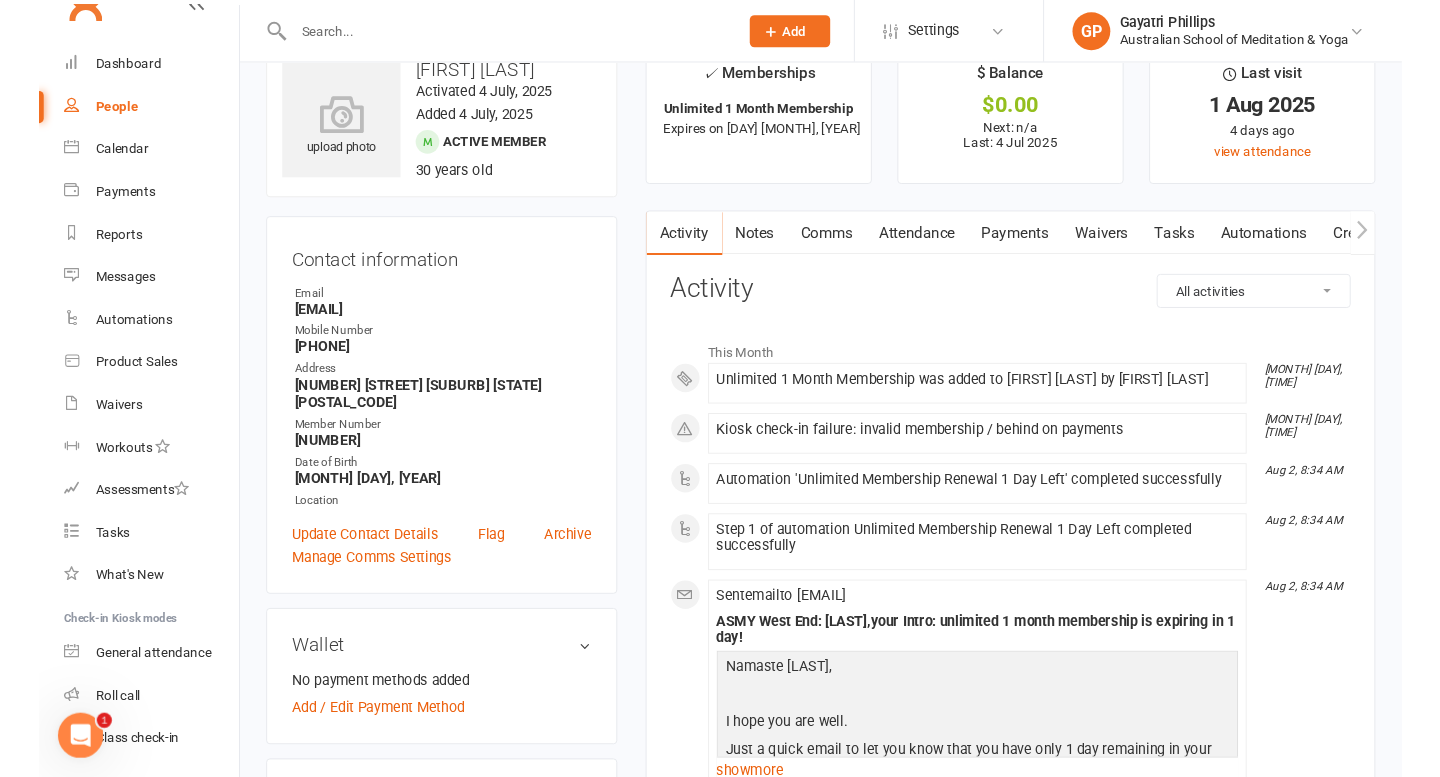 scroll, scrollTop: 40, scrollLeft: 0, axis: vertical 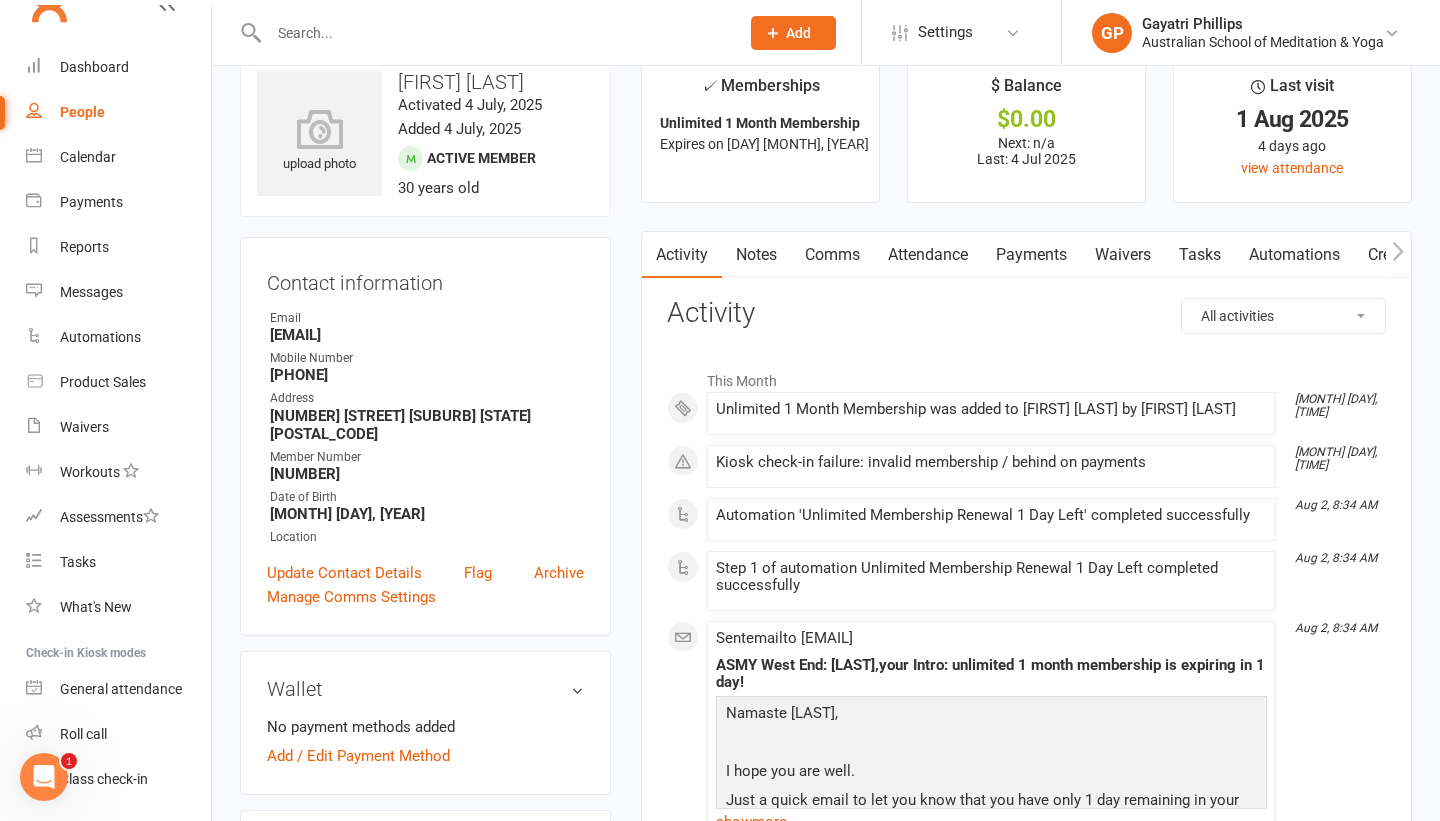 click on "Payments" at bounding box center (1031, 255) 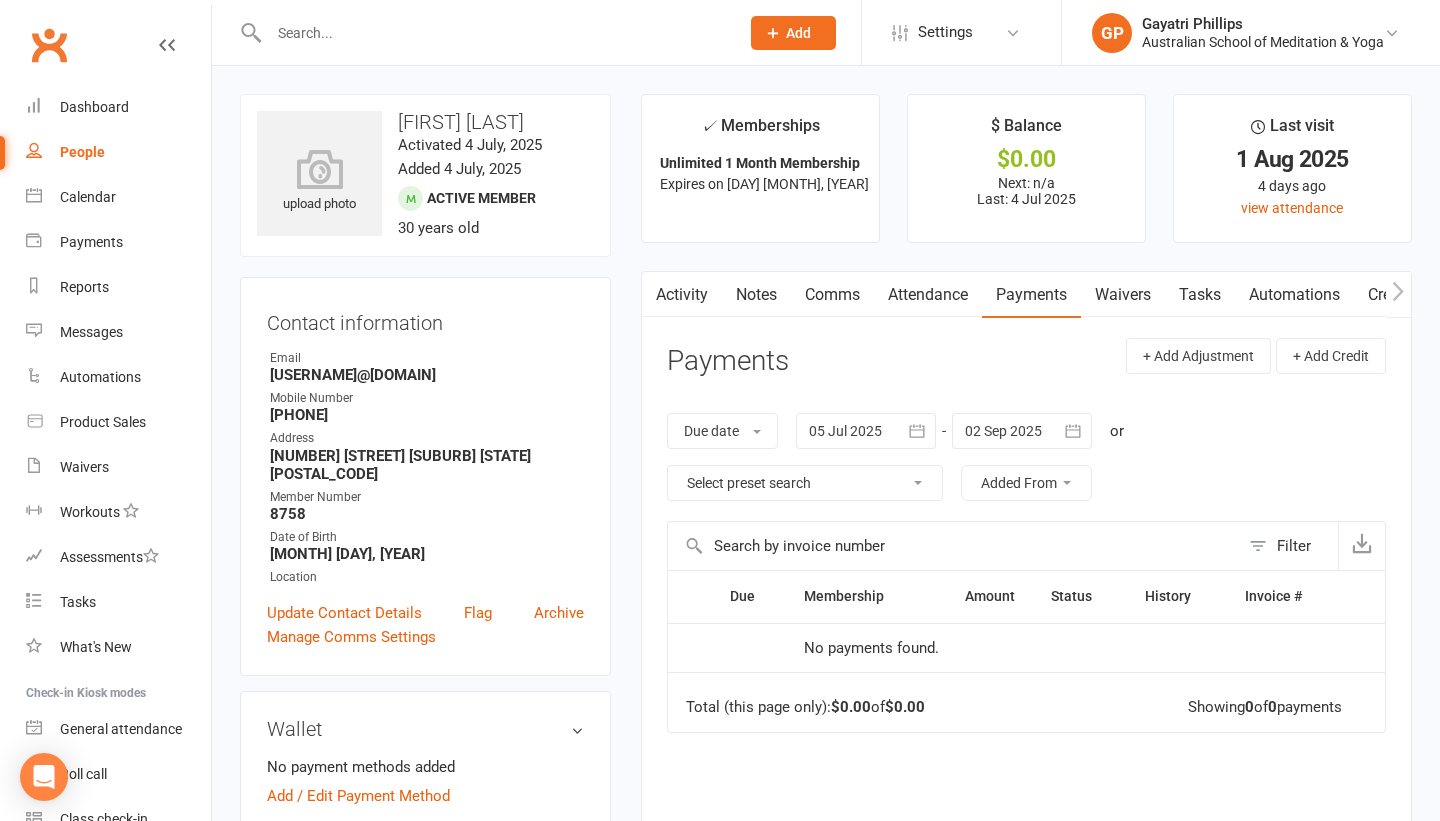 scroll, scrollTop: 0, scrollLeft: 0, axis: both 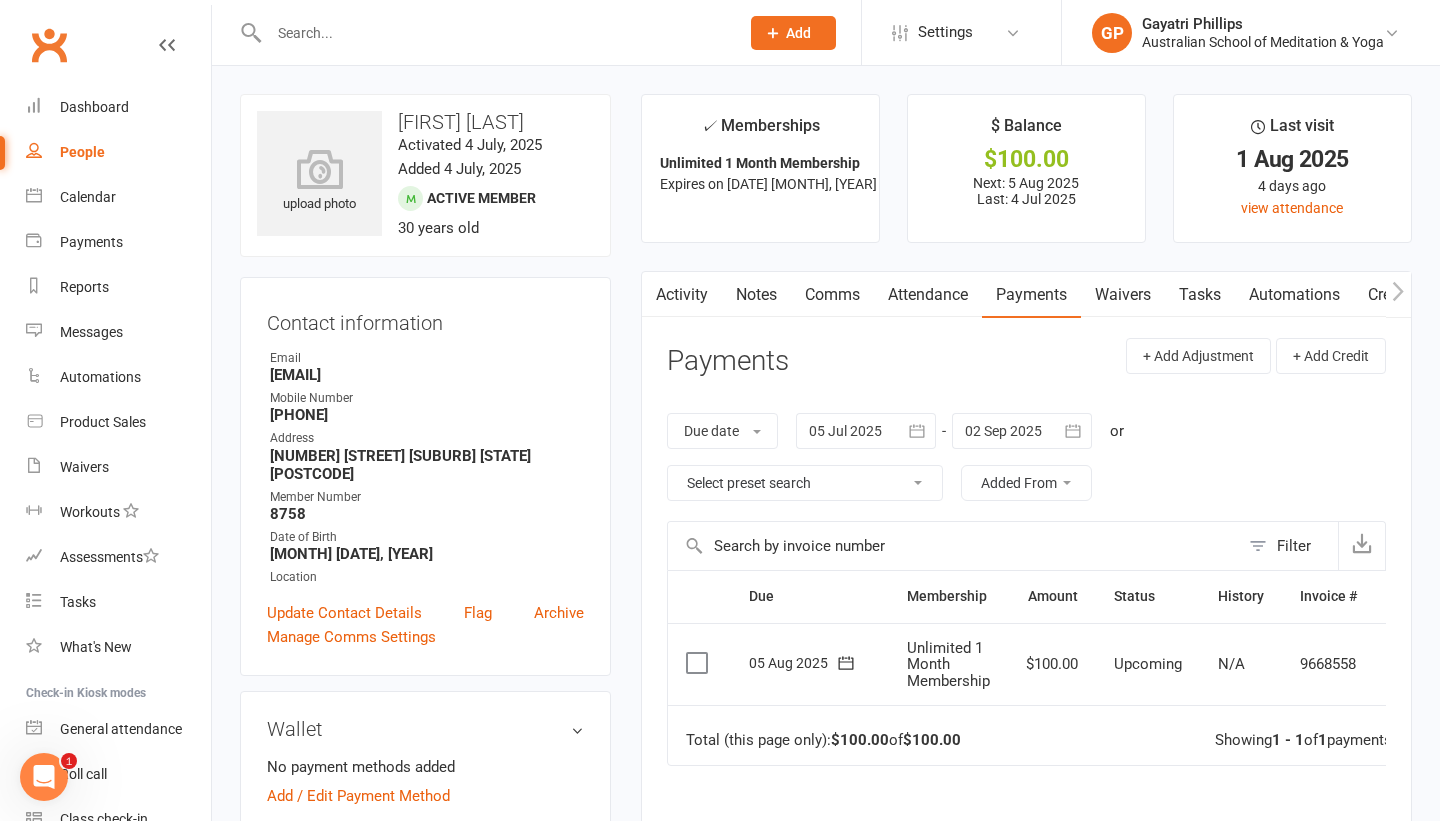 click at bounding box center (699, 663) 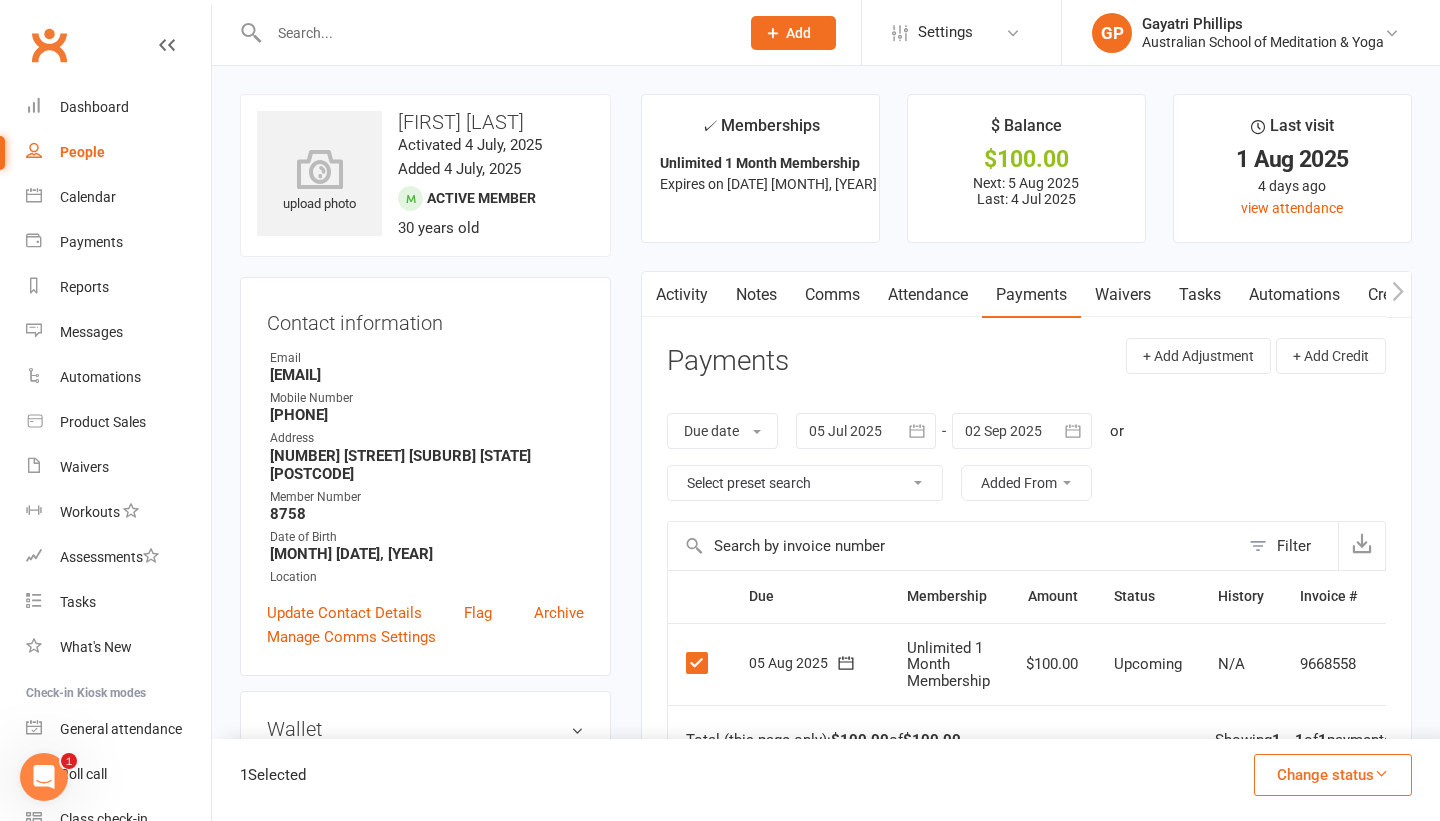 click on "Change status" at bounding box center (1333, 775) 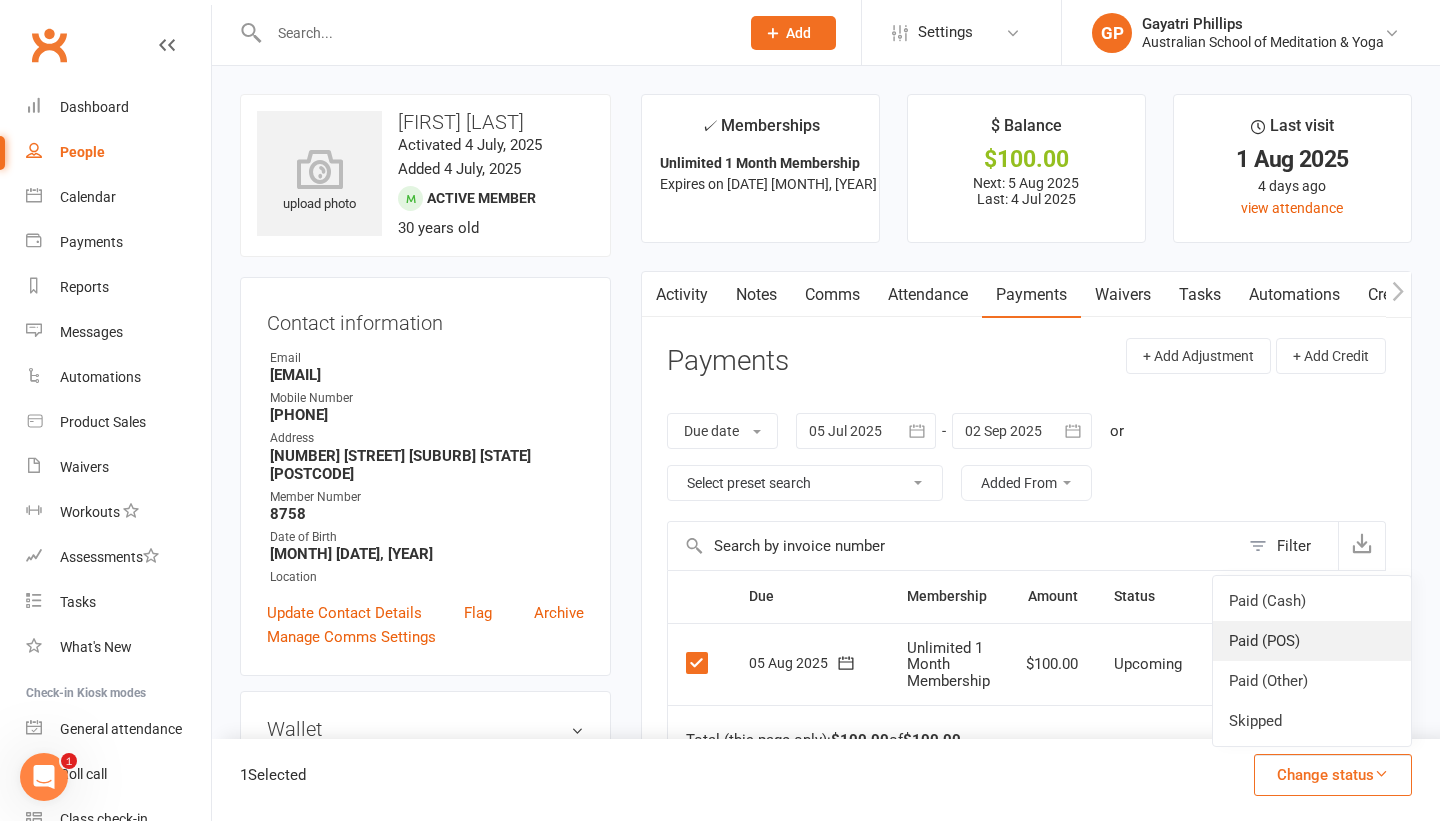 click on "Paid (POS)" at bounding box center (1312, 641) 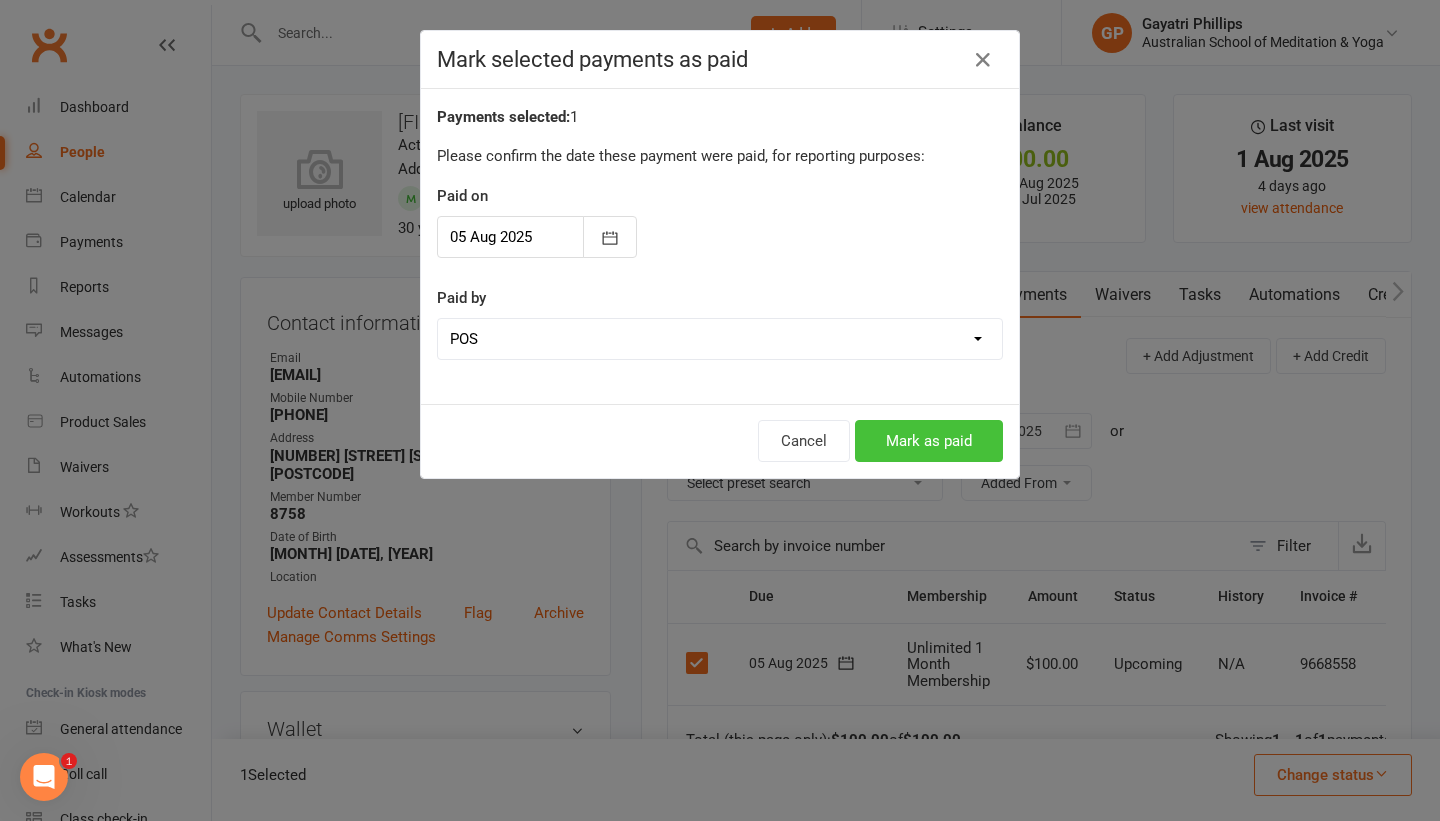 click on "Mark as paid" at bounding box center (929, 441) 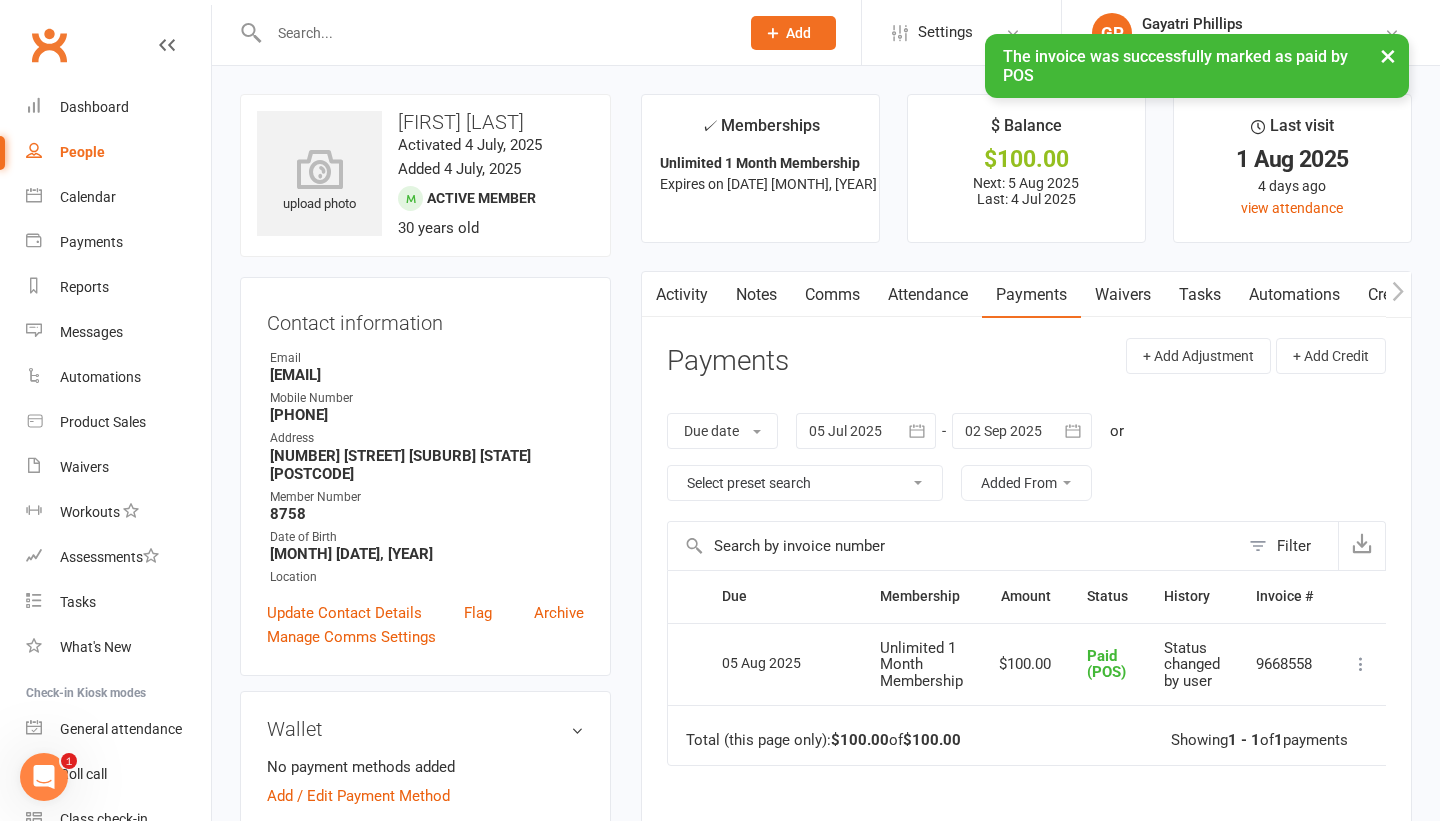 click on "×" at bounding box center (1388, 55) 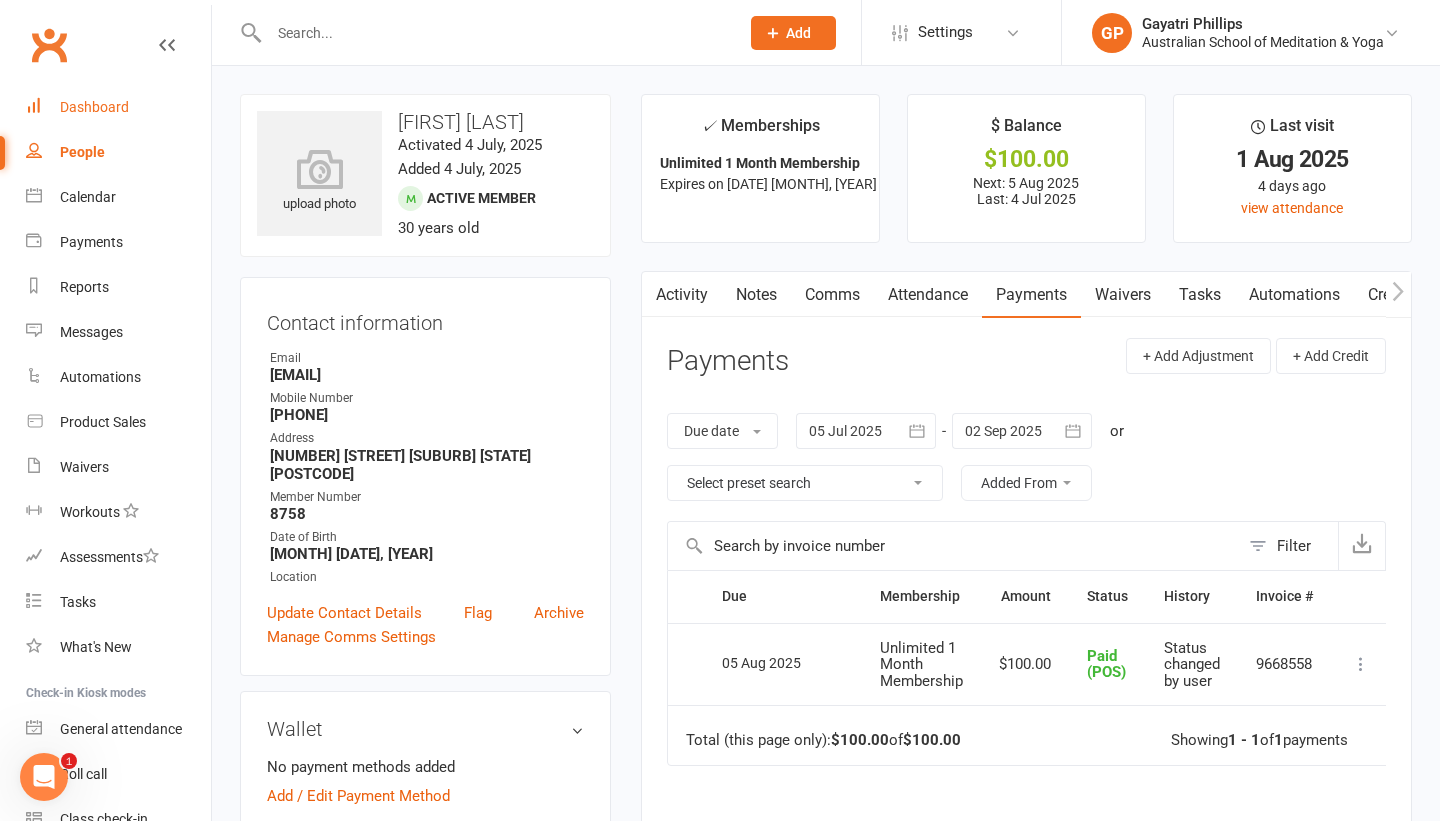 click on "Dashboard" at bounding box center (94, 107) 